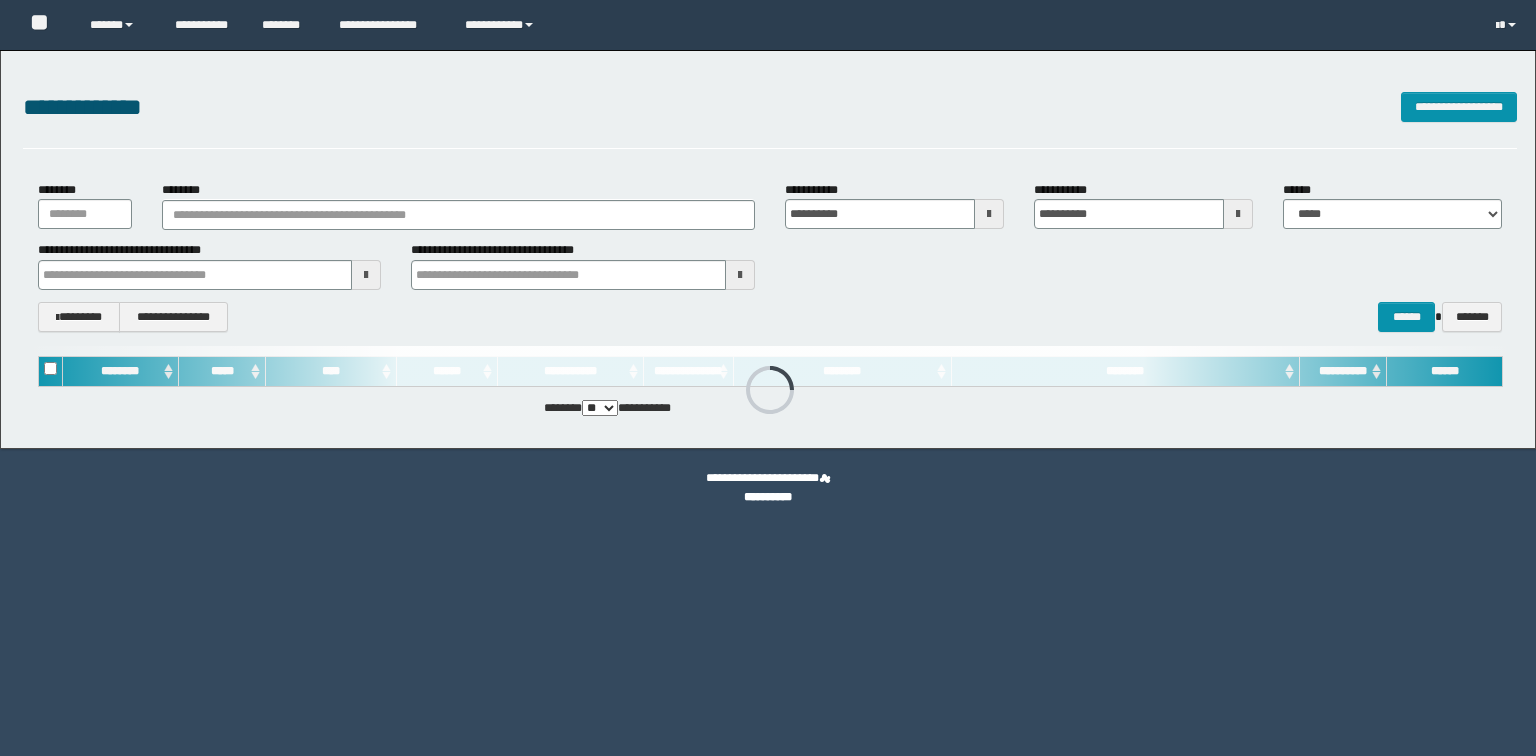 scroll, scrollTop: 0, scrollLeft: 0, axis: both 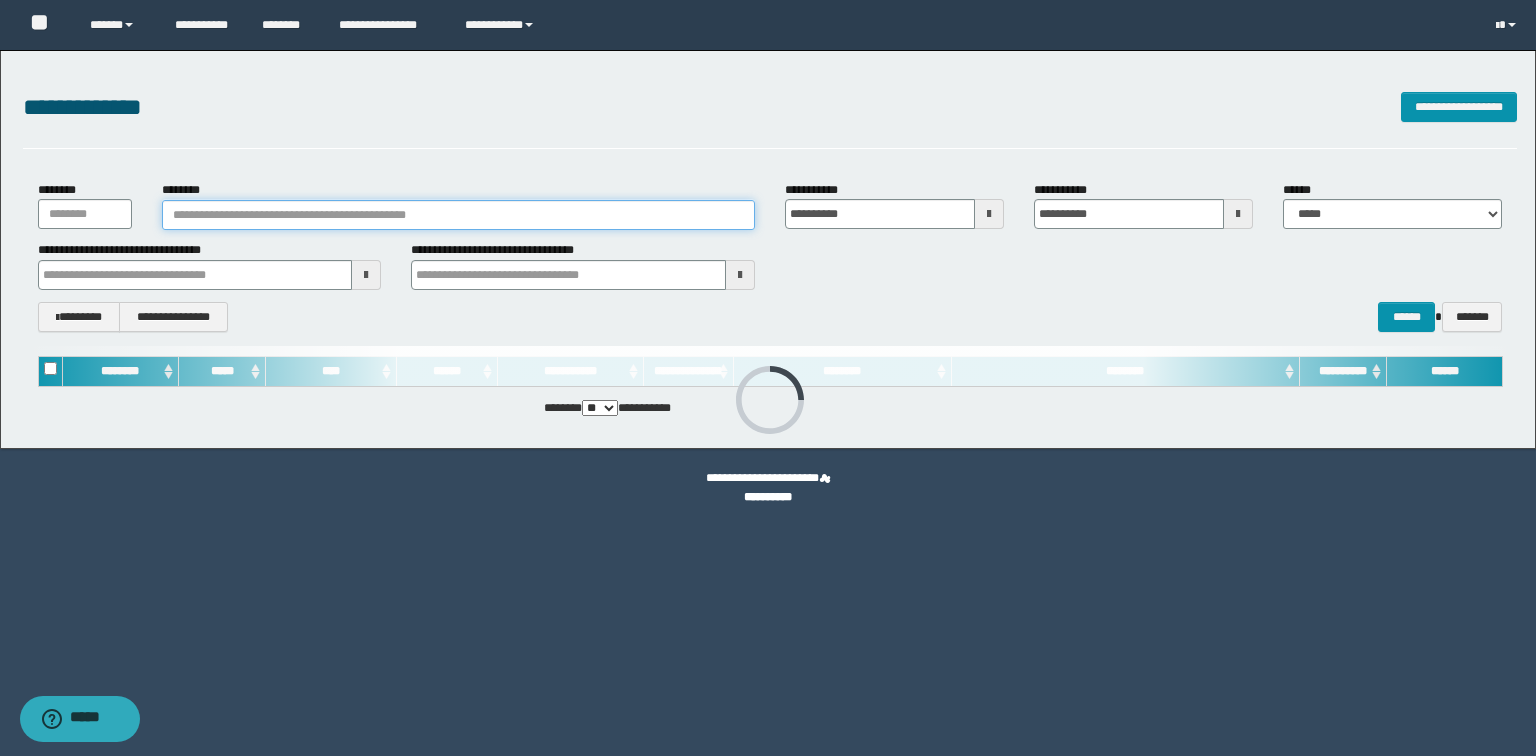 click on "********" at bounding box center (458, 215) 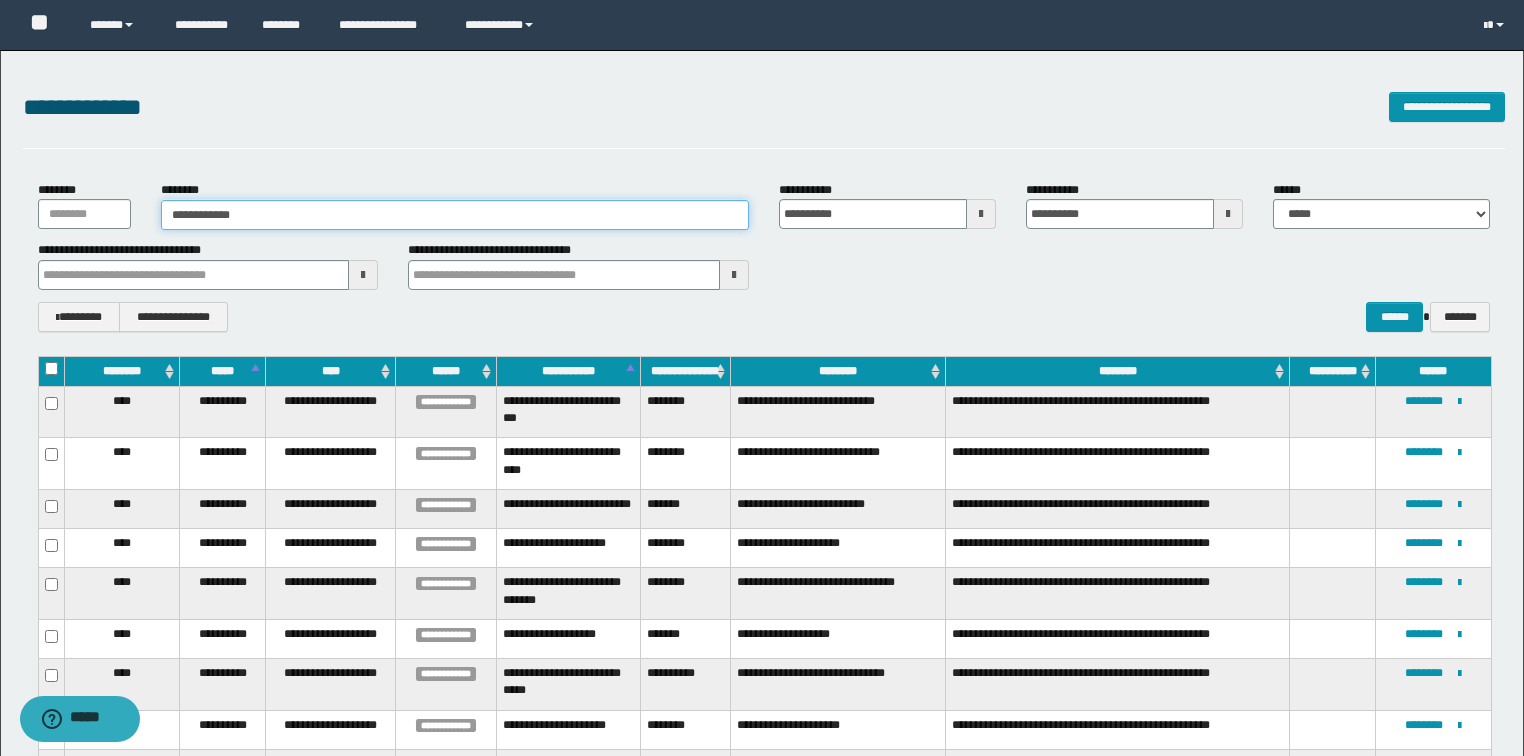 type on "**********" 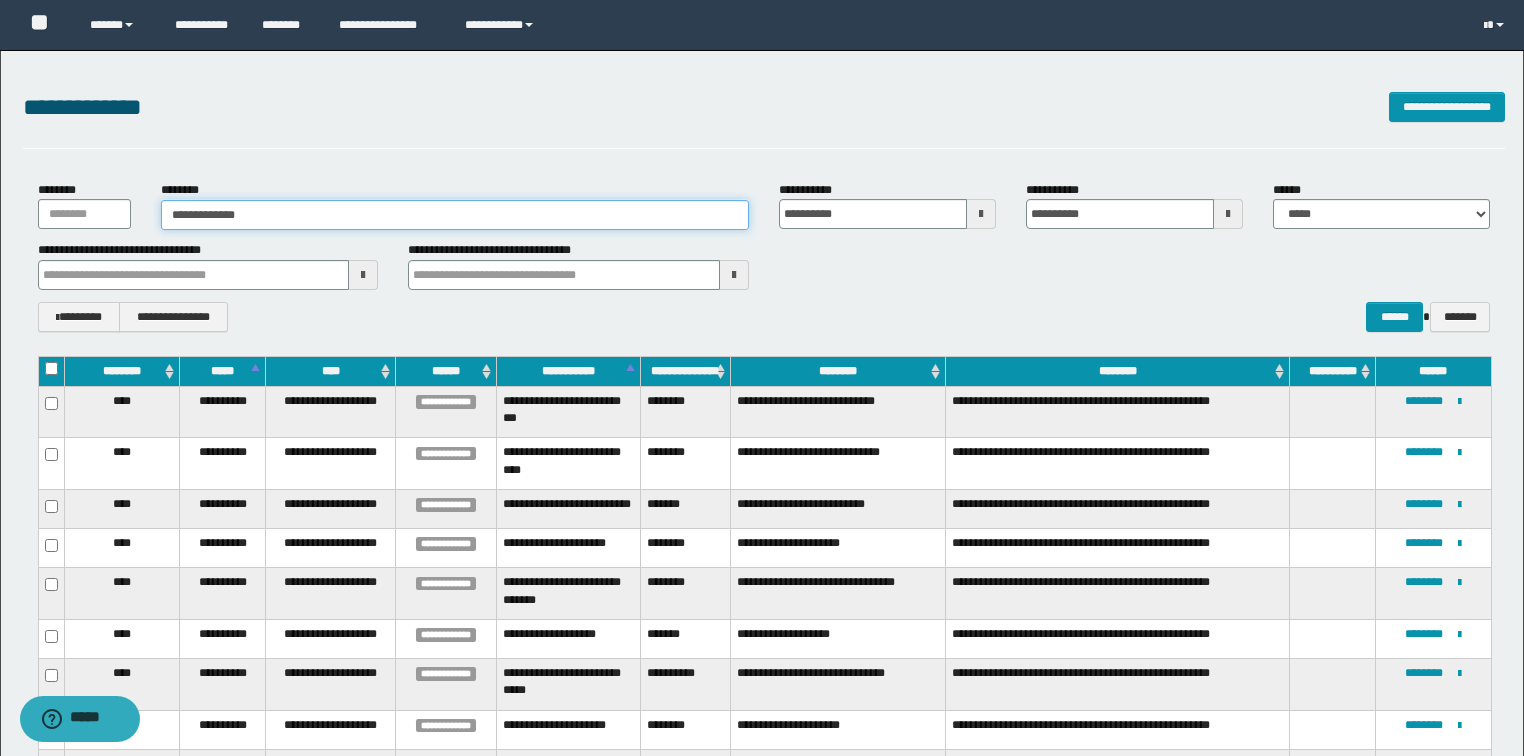 type on "**********" 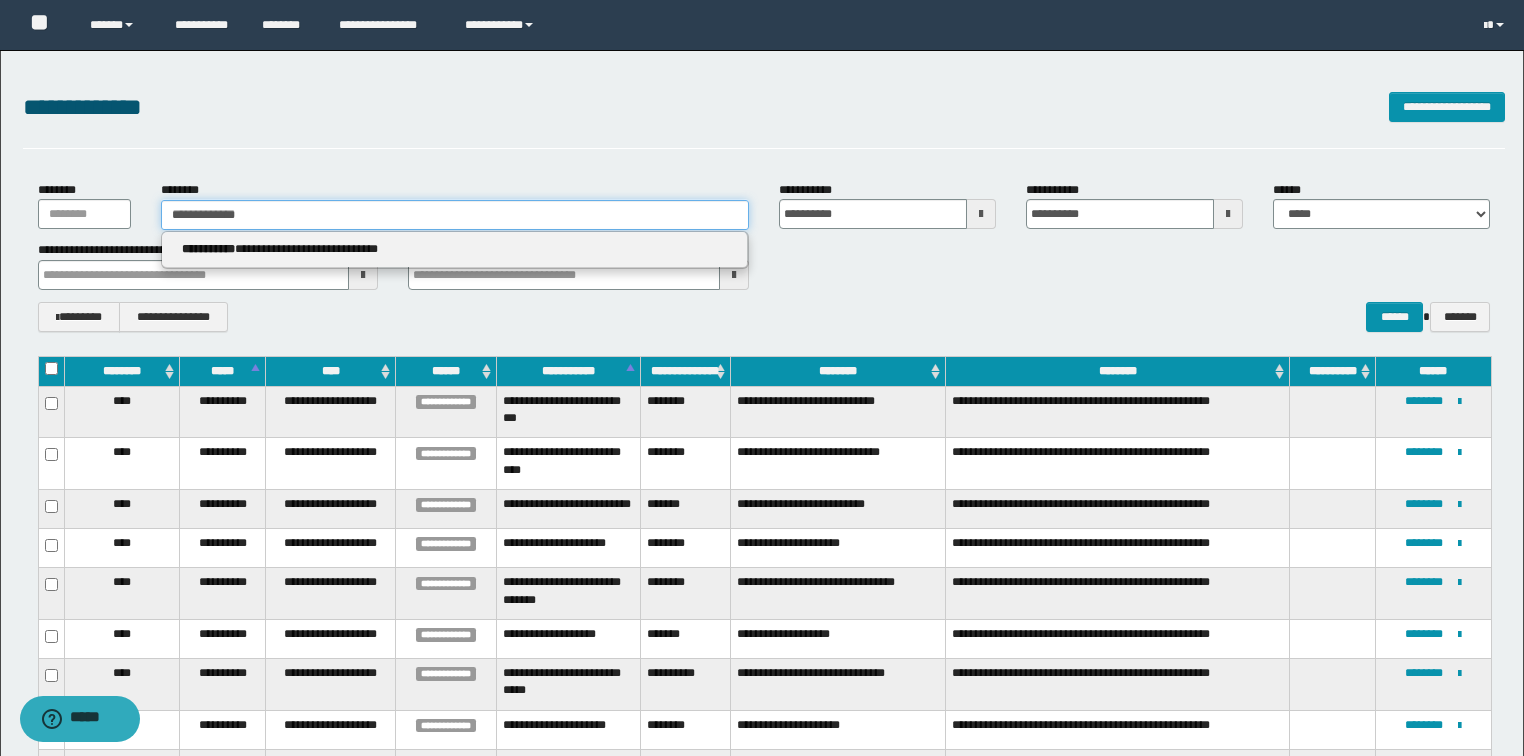 type on "**********" 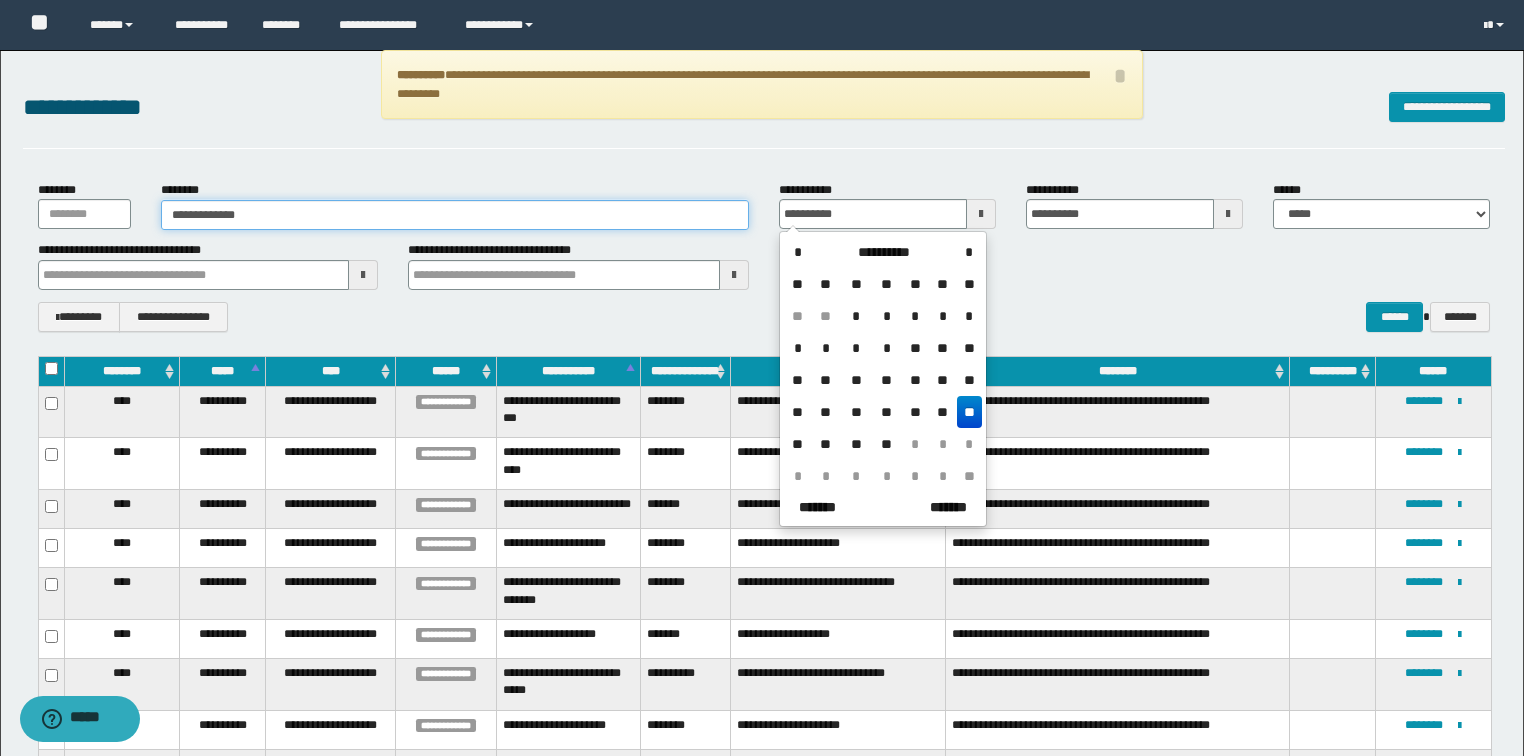 type on "**********" 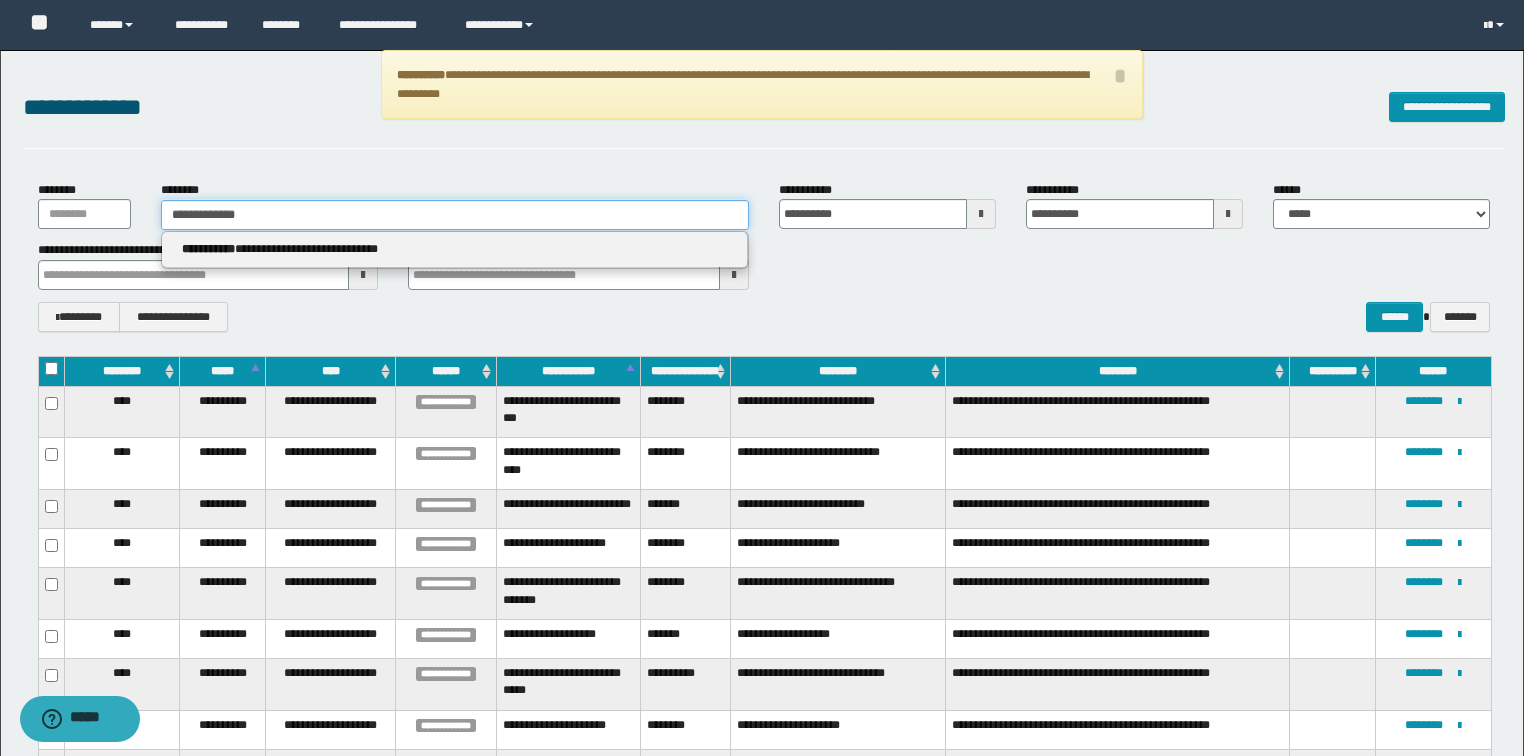 click on "**********" at bounding box center [455, 215] 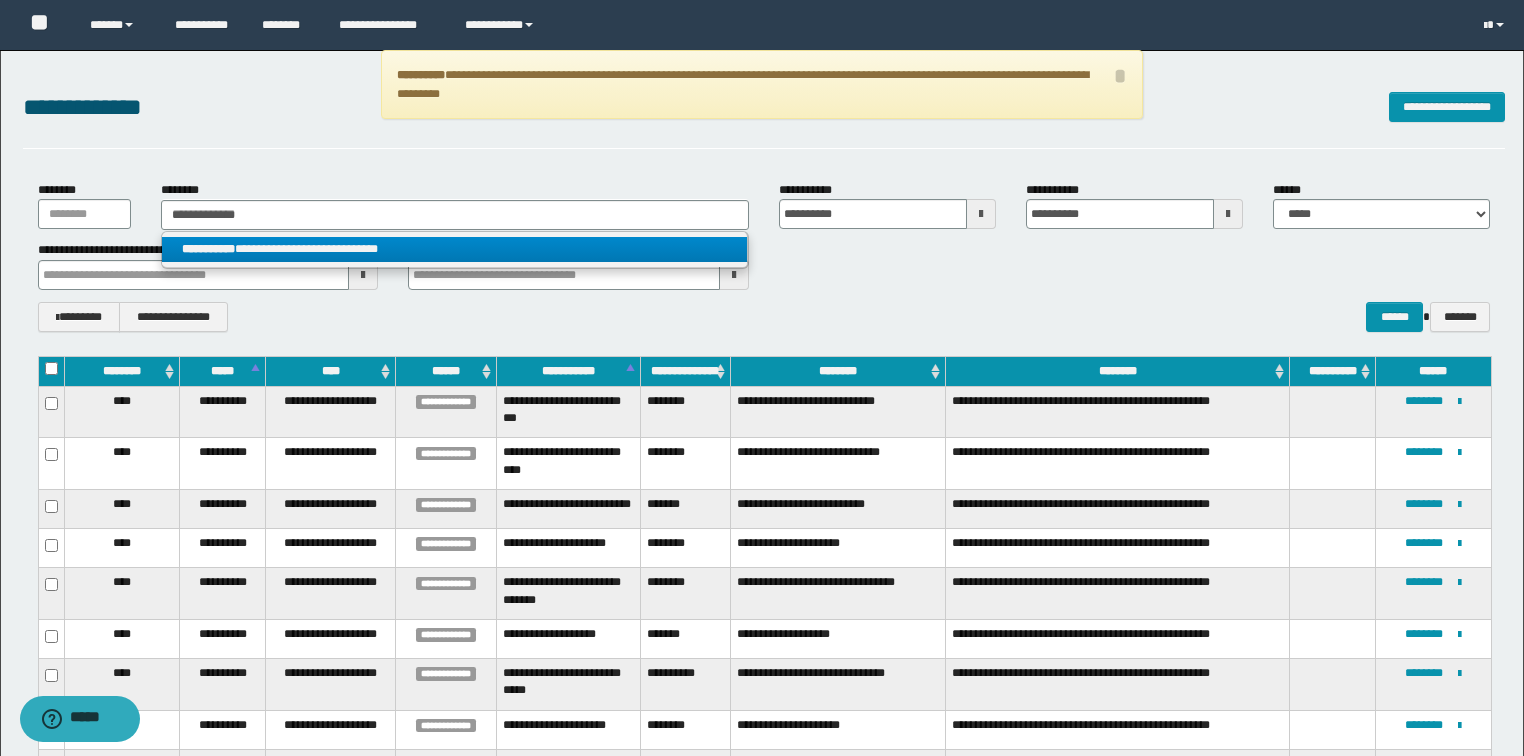 click on "**********" at bounding box center [454, 249] 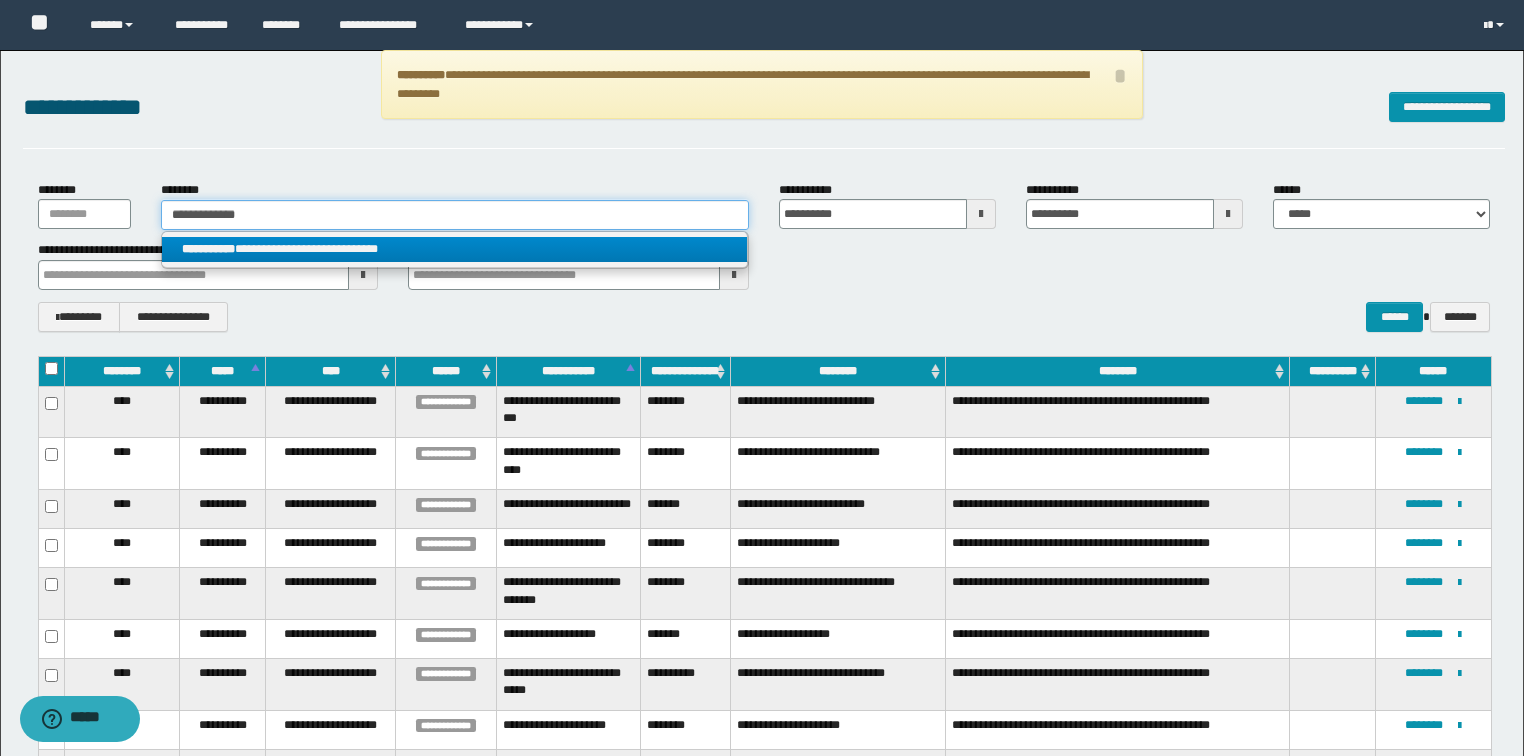 type 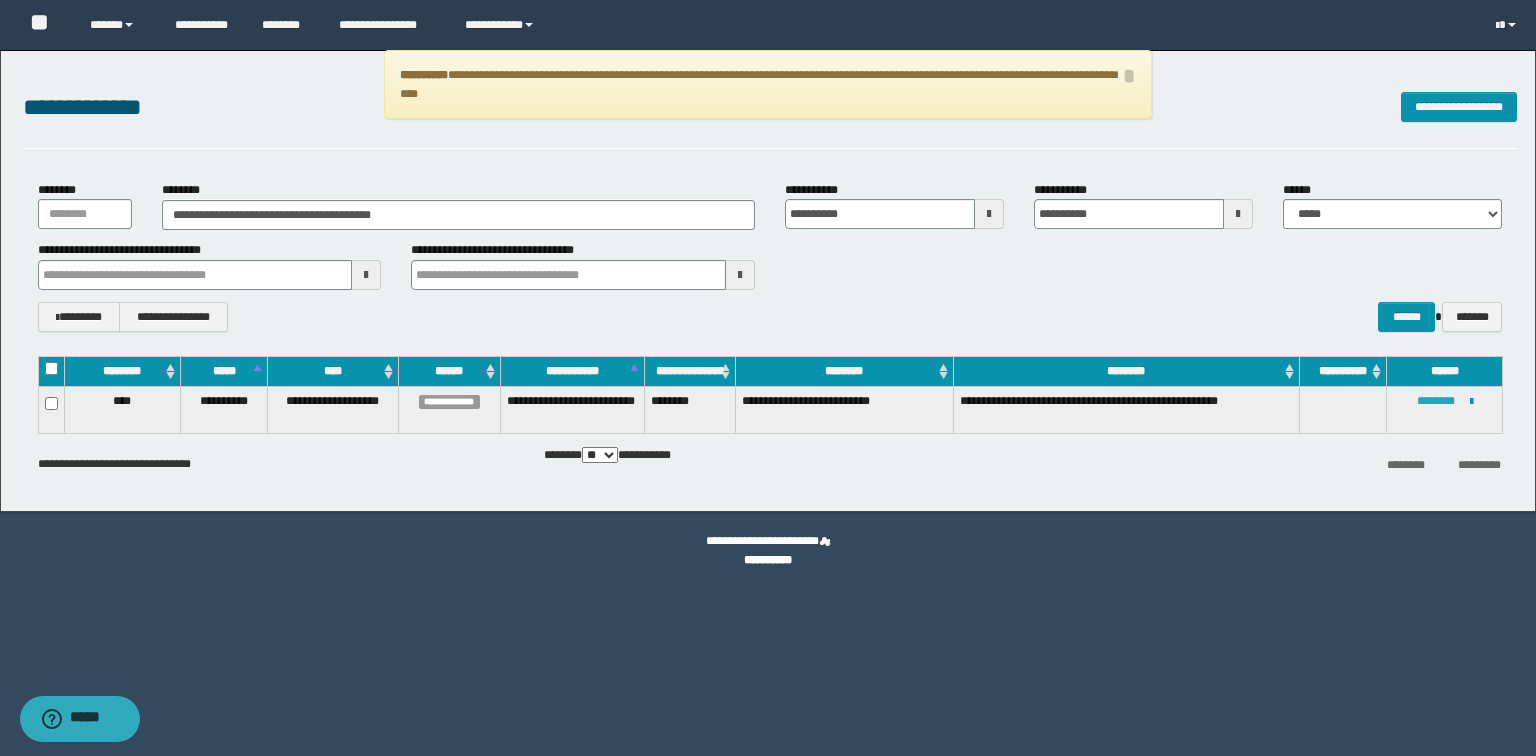 click on "********" at bounding box center [1436, 401] 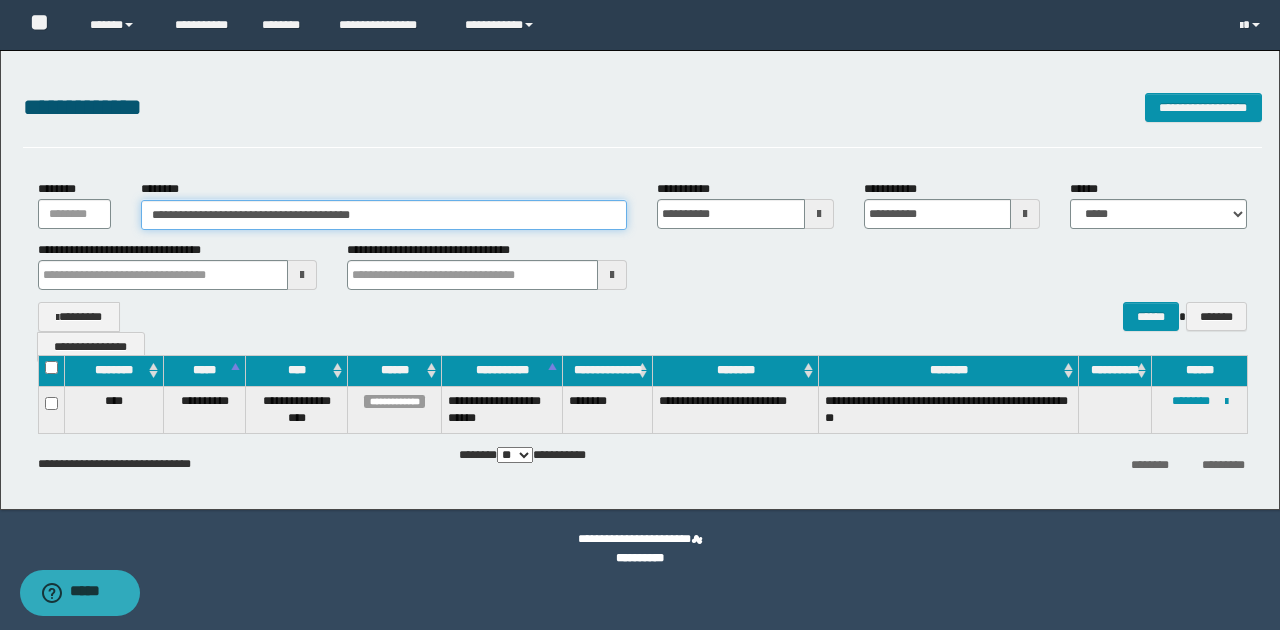 drag, startPoint x: 147, startPoint y: 213, endPoint x: 428, endPoint y: 208, distance: 281.0445 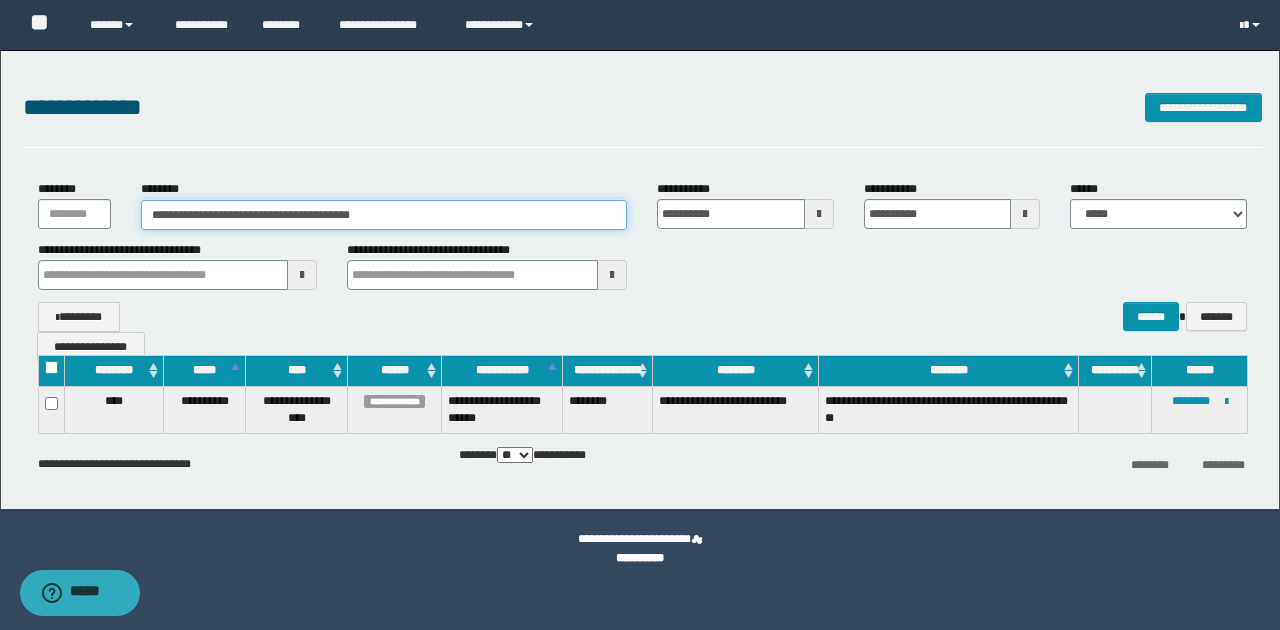 paste 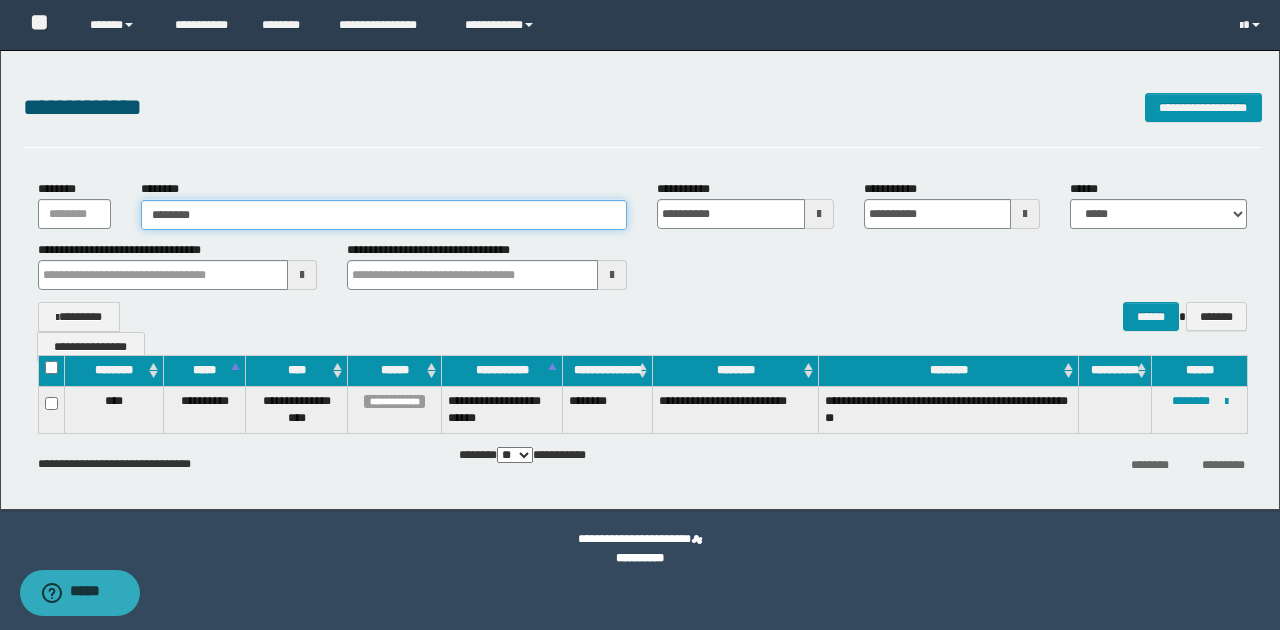 type on "********" 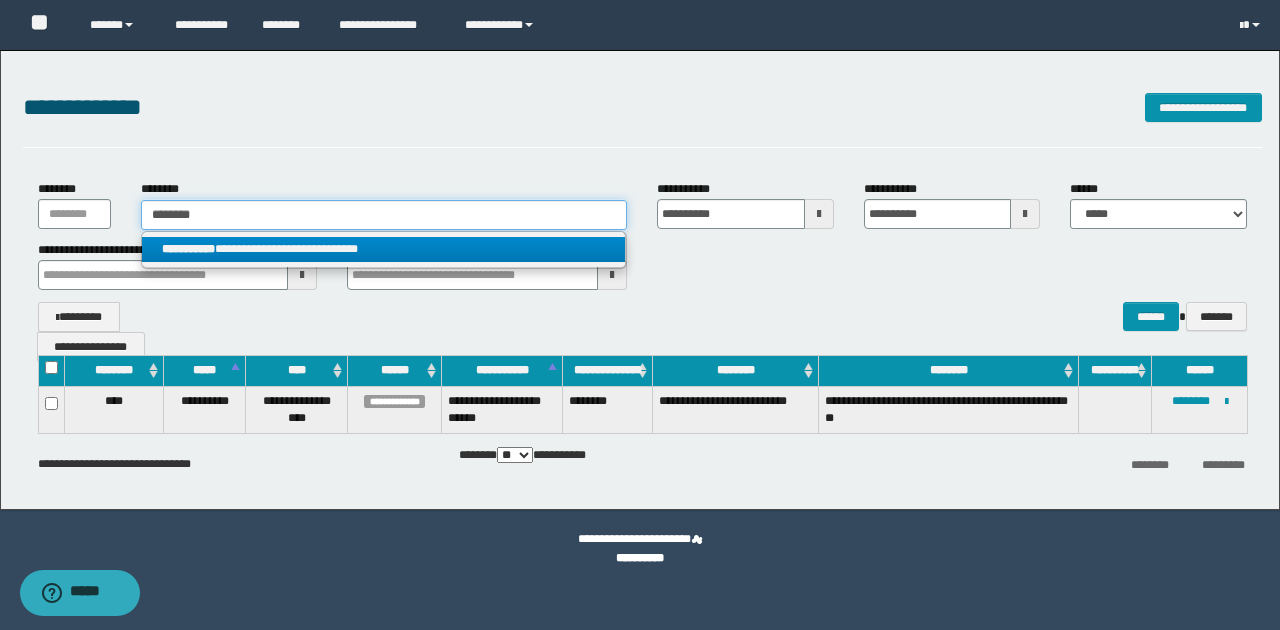 type on "********" 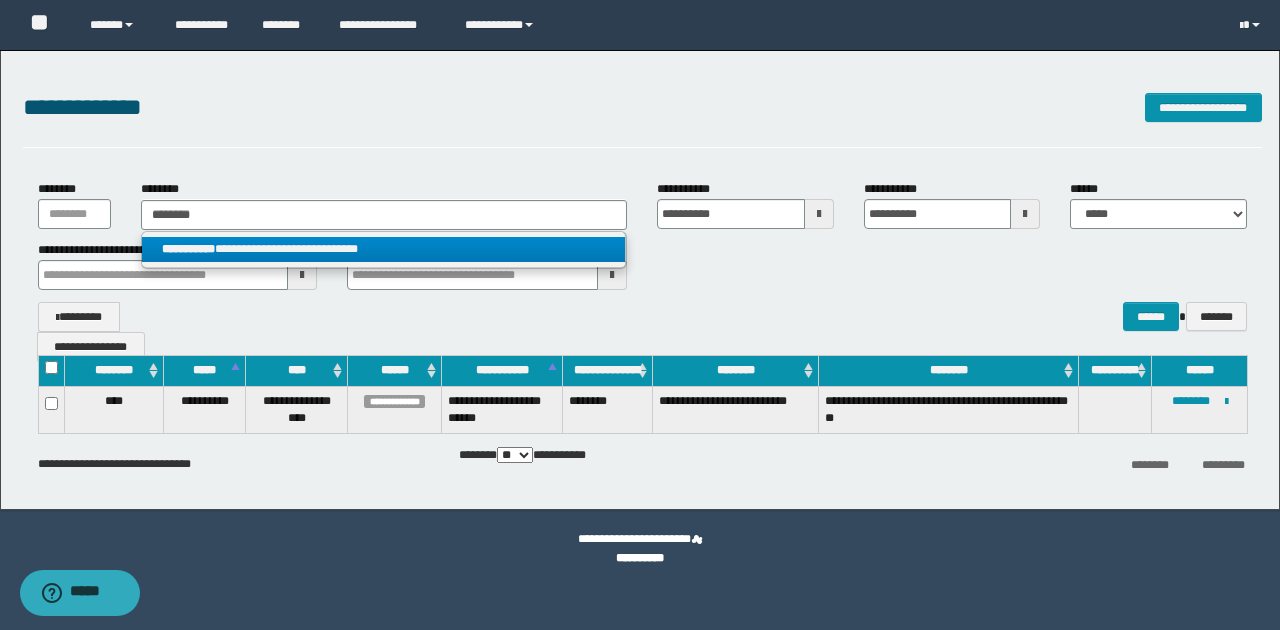 click on "**********" at bounding box center (384, 249) 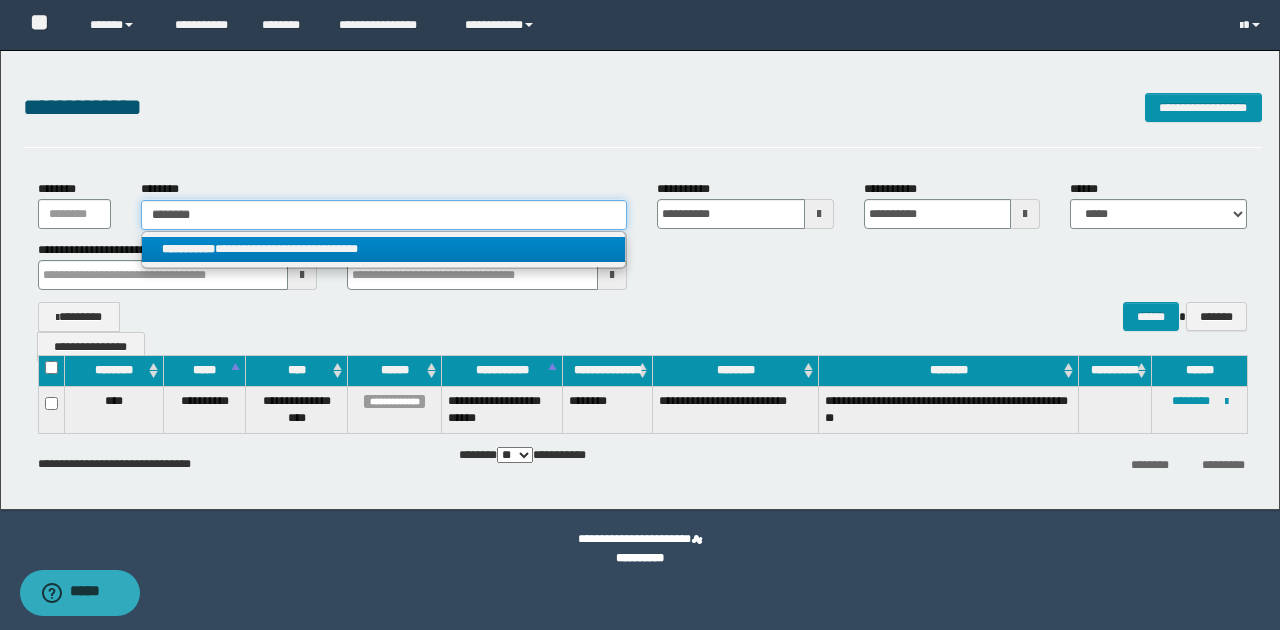 type 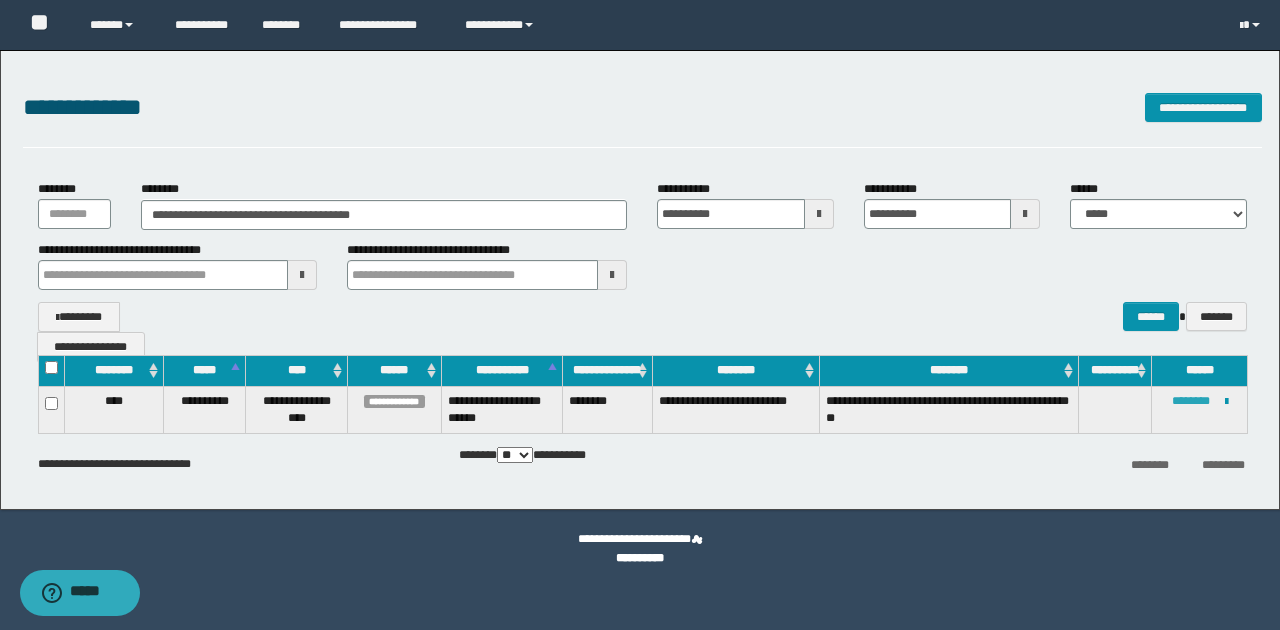 click on "********" at bounding box center [1191, 401] 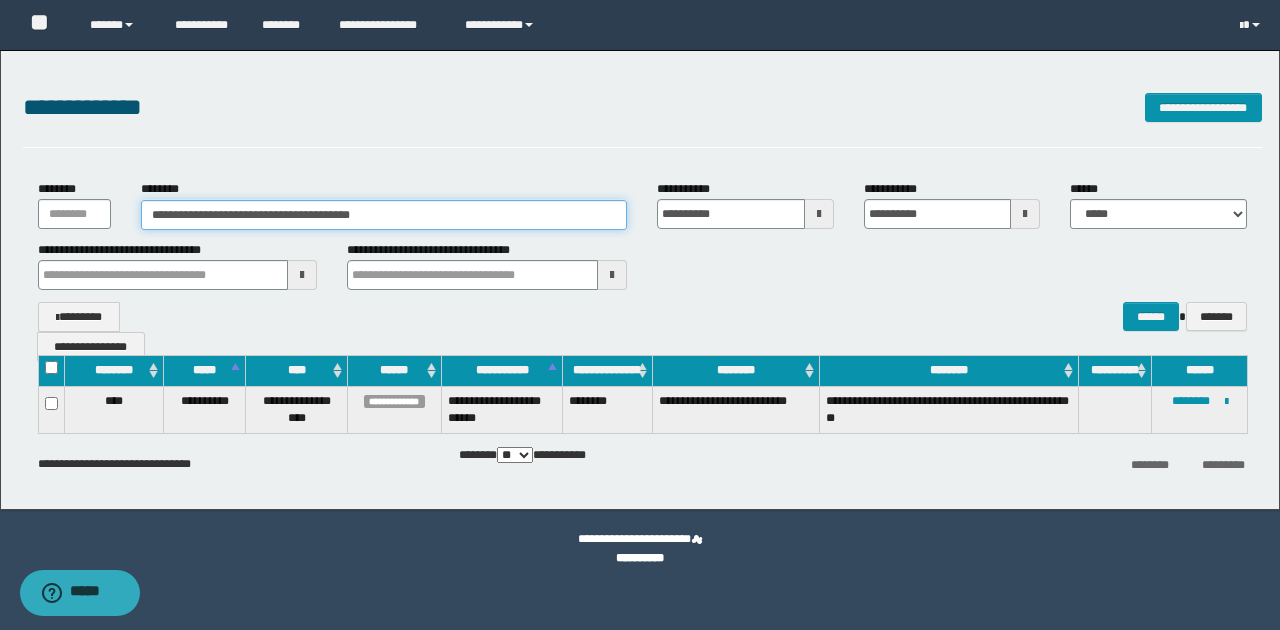 click on "**********" at bounding box center (384, 215) 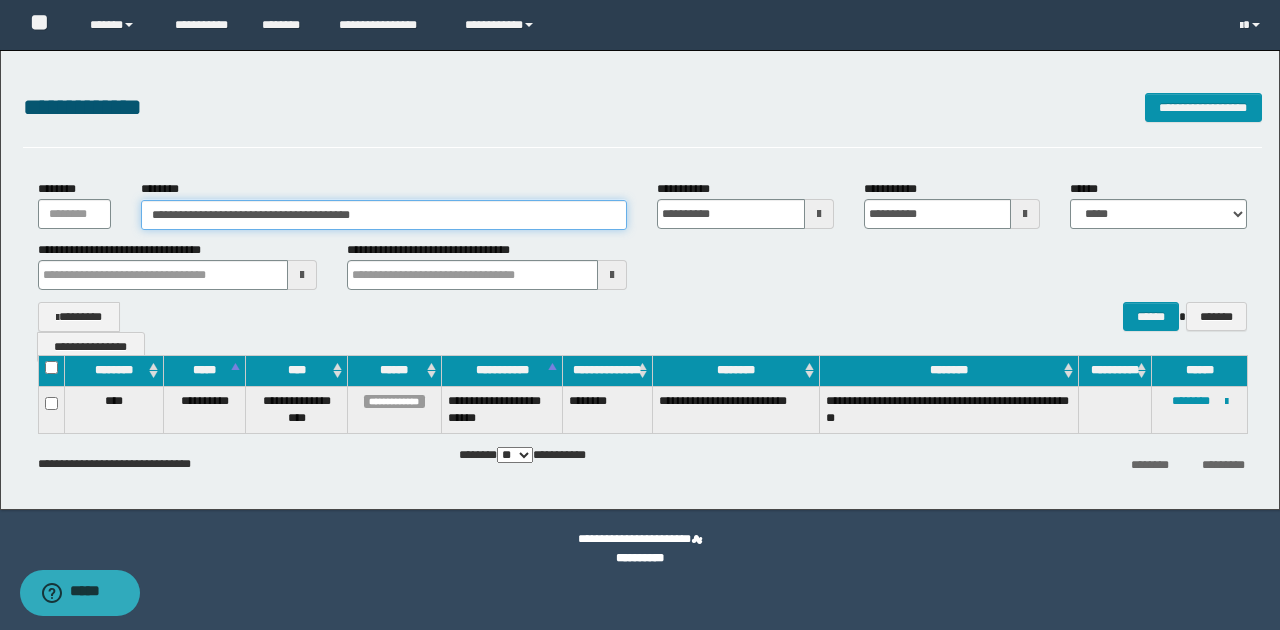 drag, startPoint x: 234, startPoint y: 214, endPoint x: 403, endPoint y: 216, distance: 169.01184 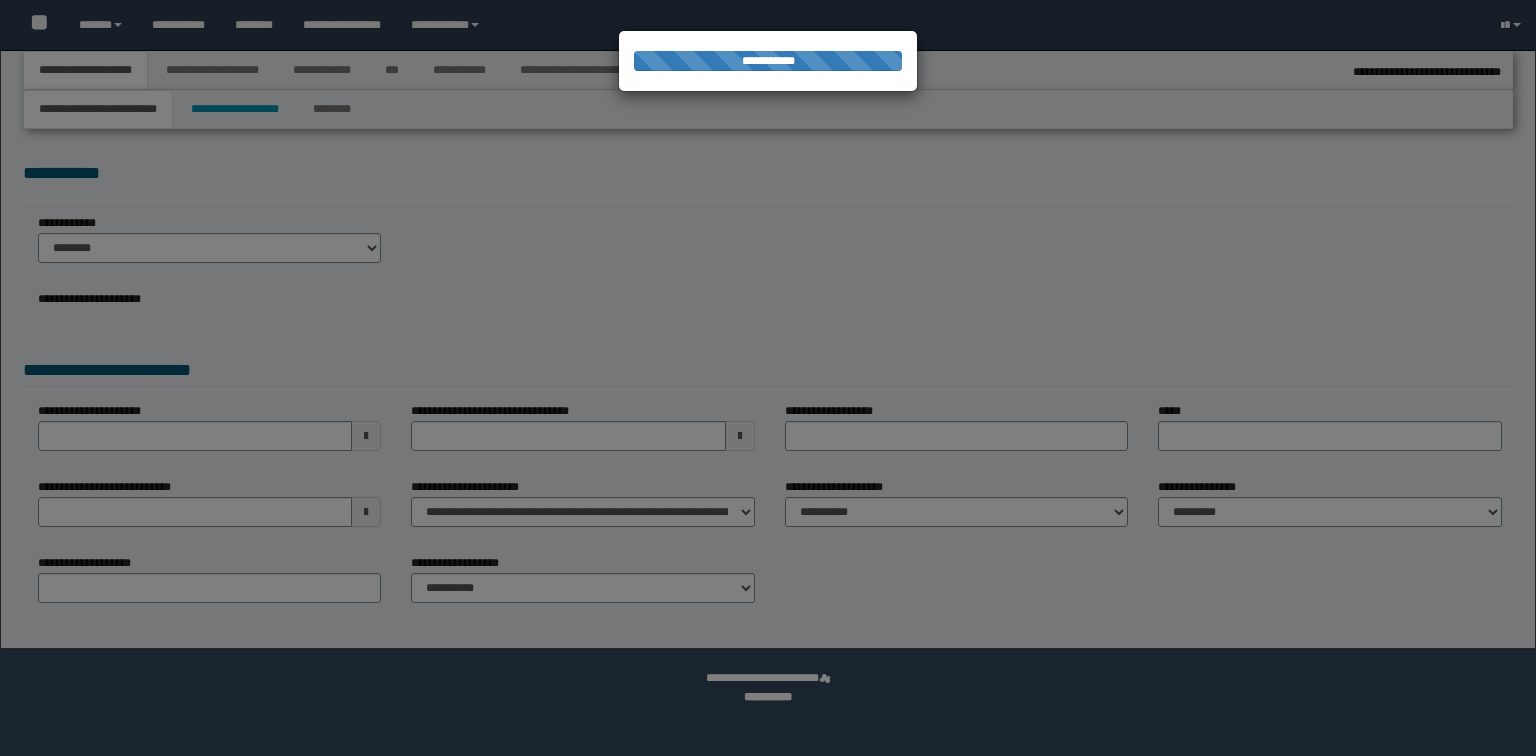 scroll, scrollTop: 0, scrollLeft: 0, axis: both 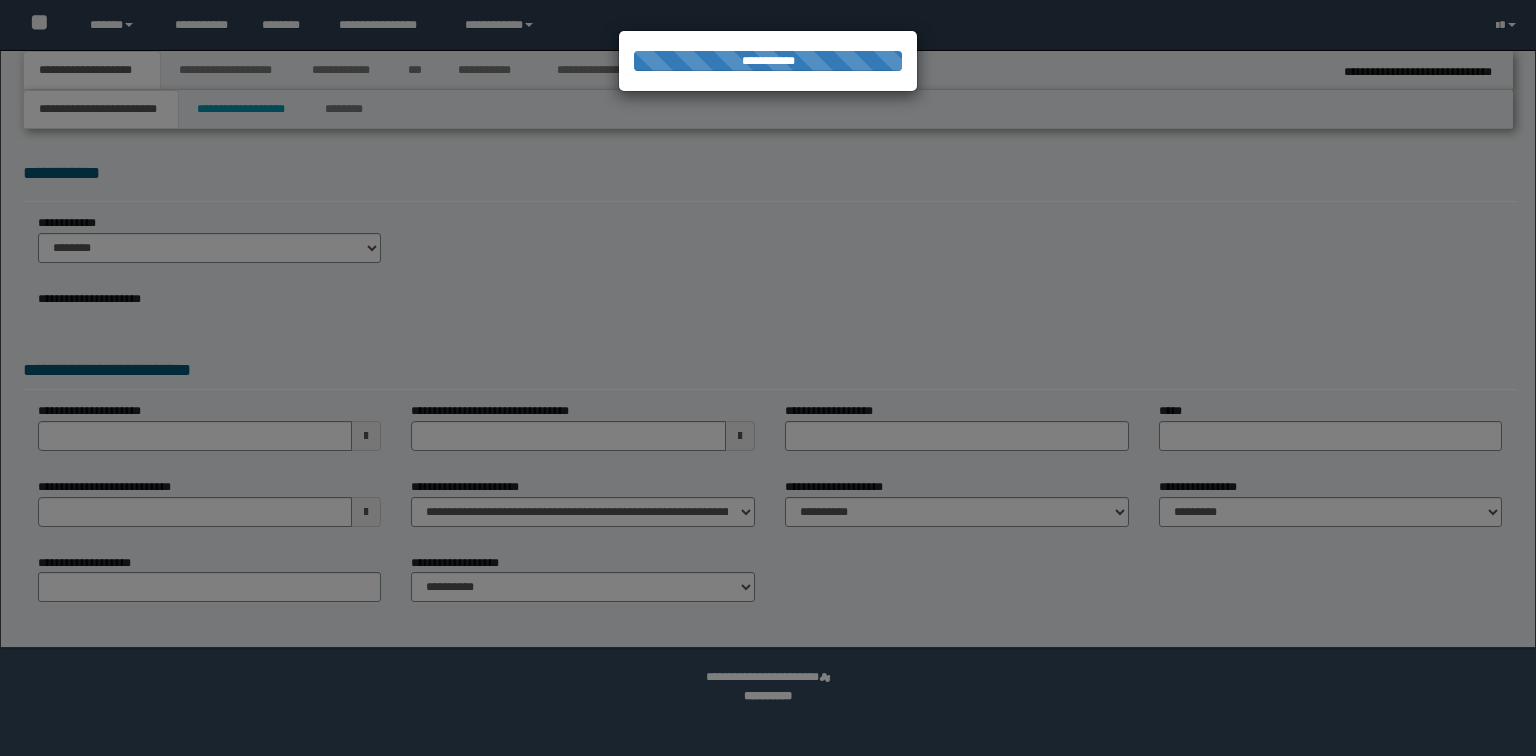 type on "**********" 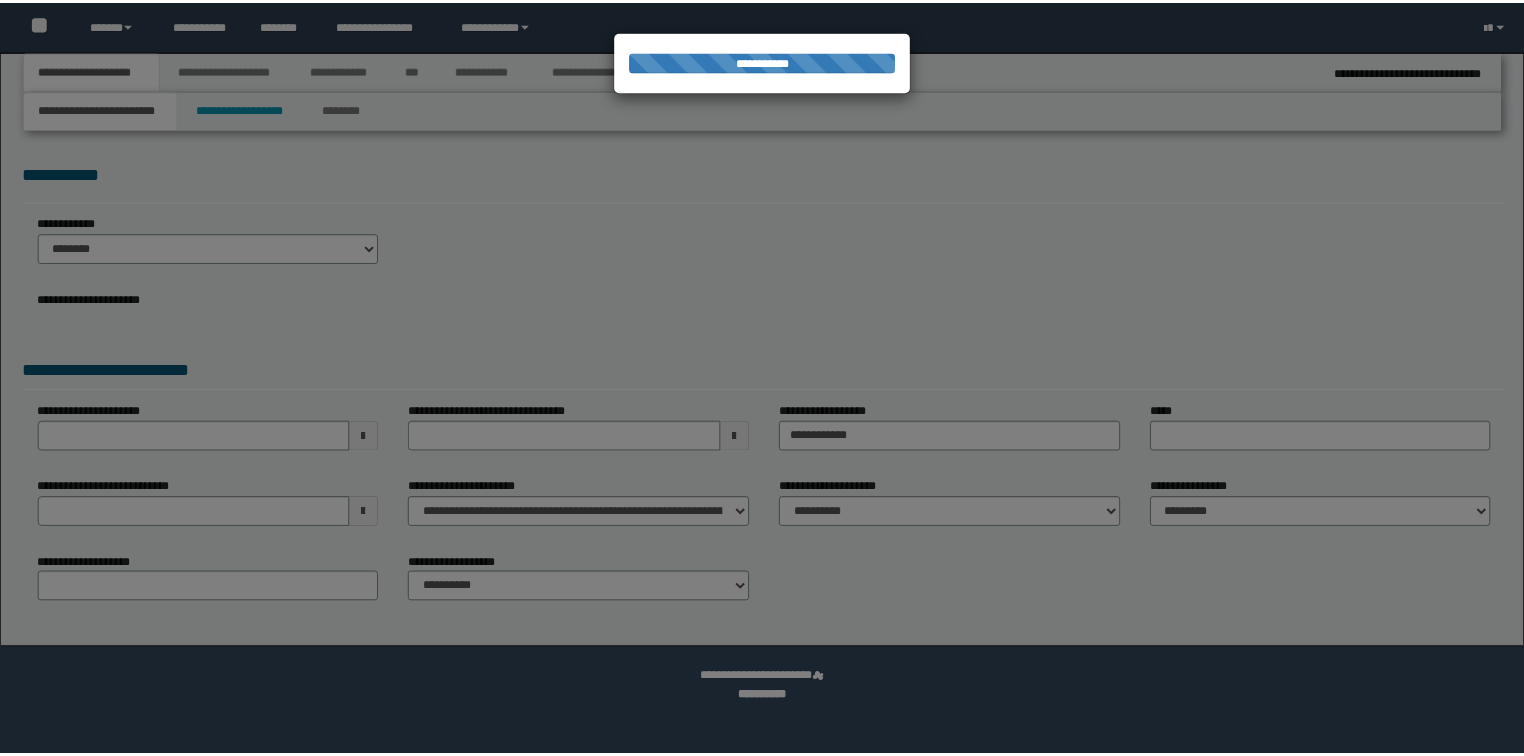 scroll, scrollTop: 0, scrollLeft: 0, axis: both 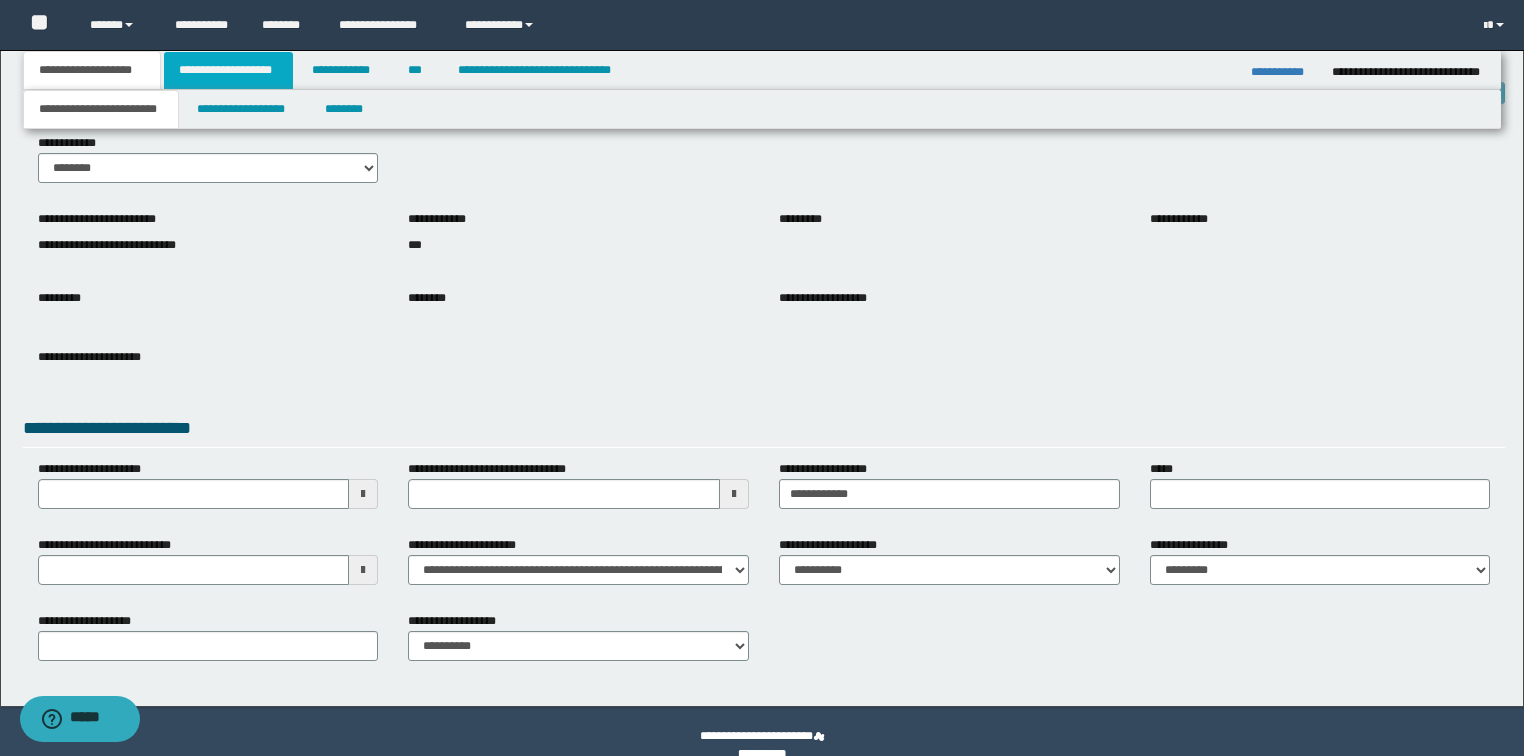 click on "**********" at bounding box center [228, 70] 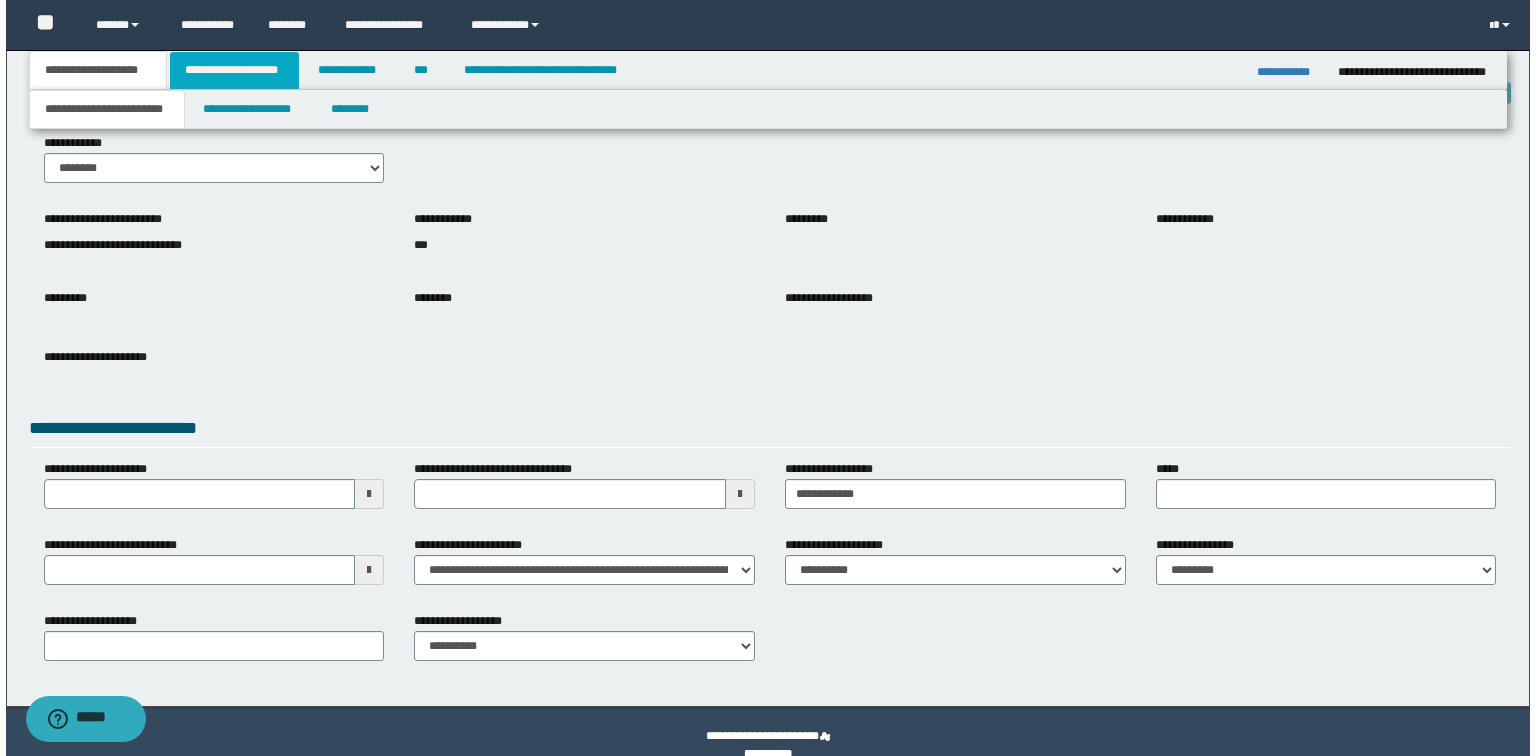 scroll, scrollTop: 0, scrollLeft: 0, axis: both 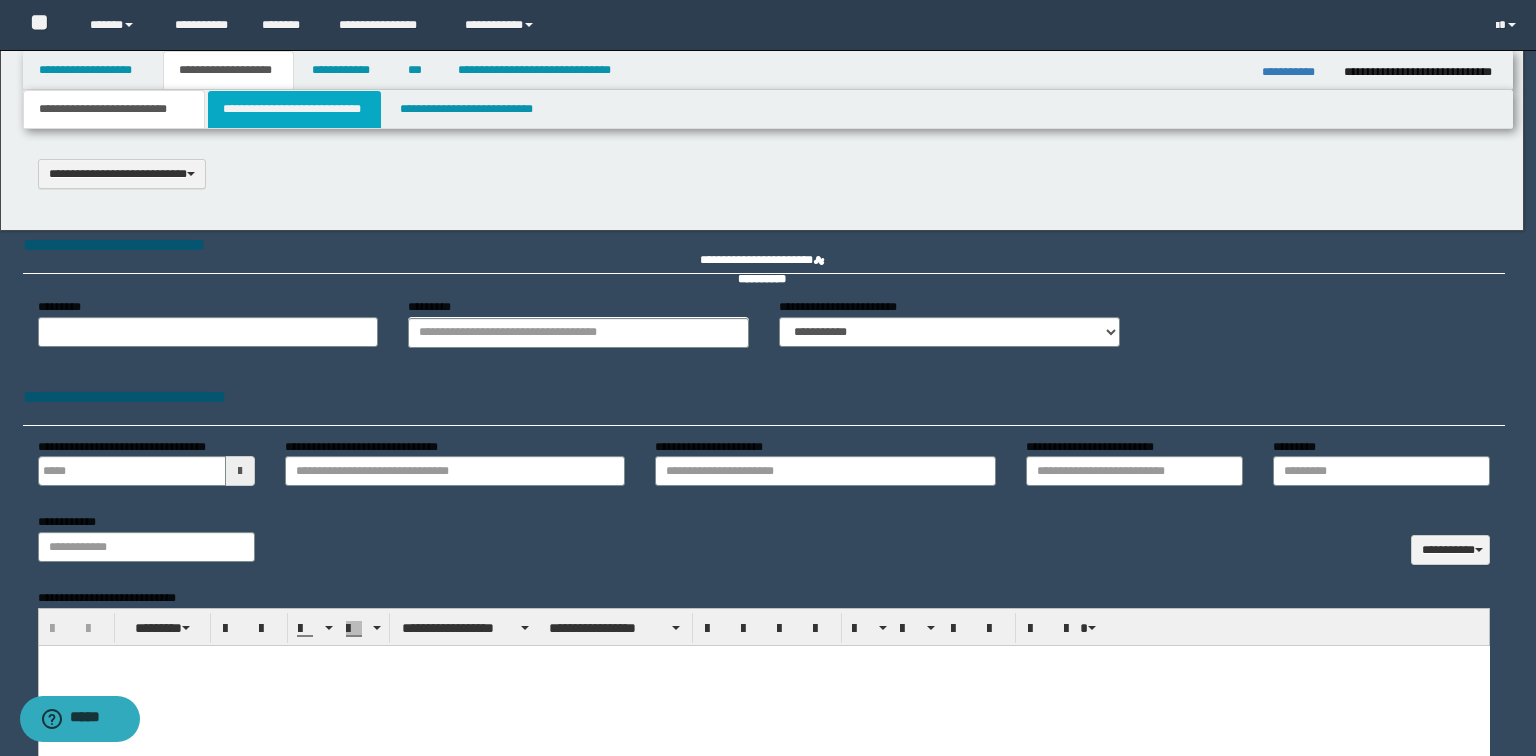 select on "*" 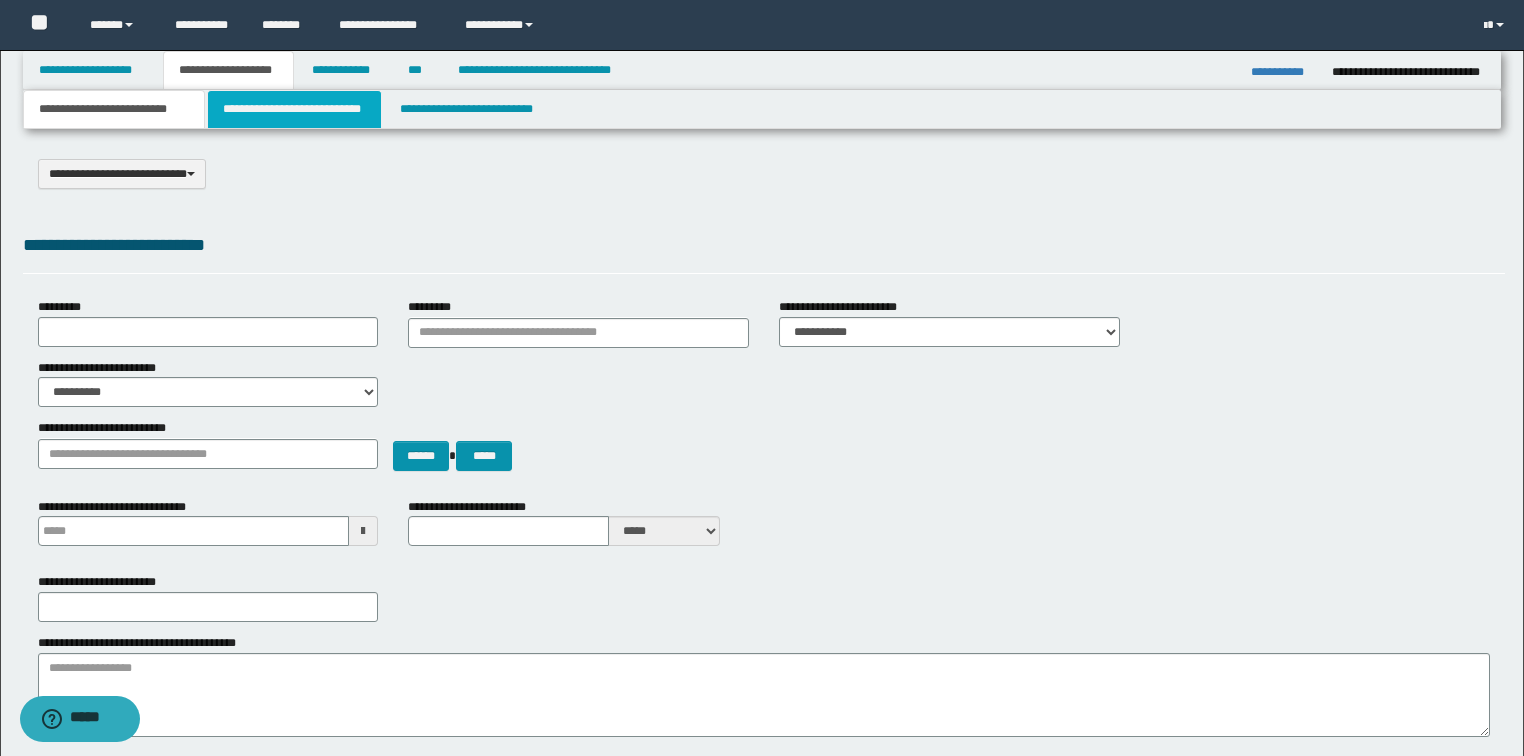 click on "**********" at bounding box center (294, 109) 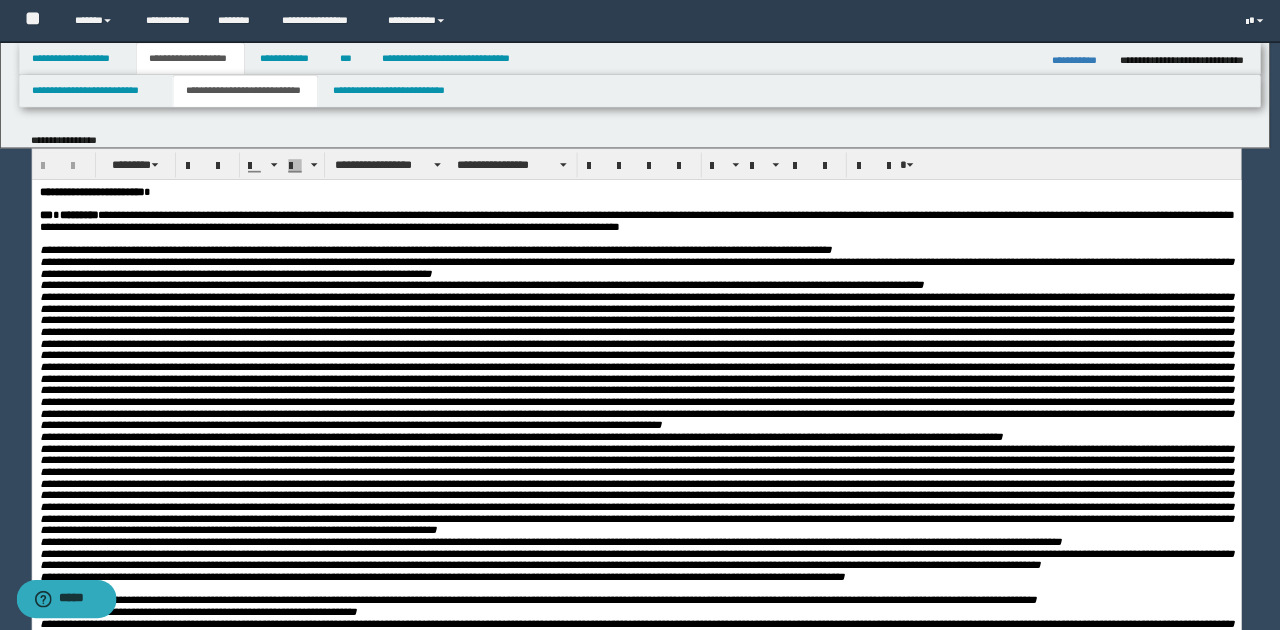 scroll, scrollTop: 0, scrollLeft: 0, axis: both 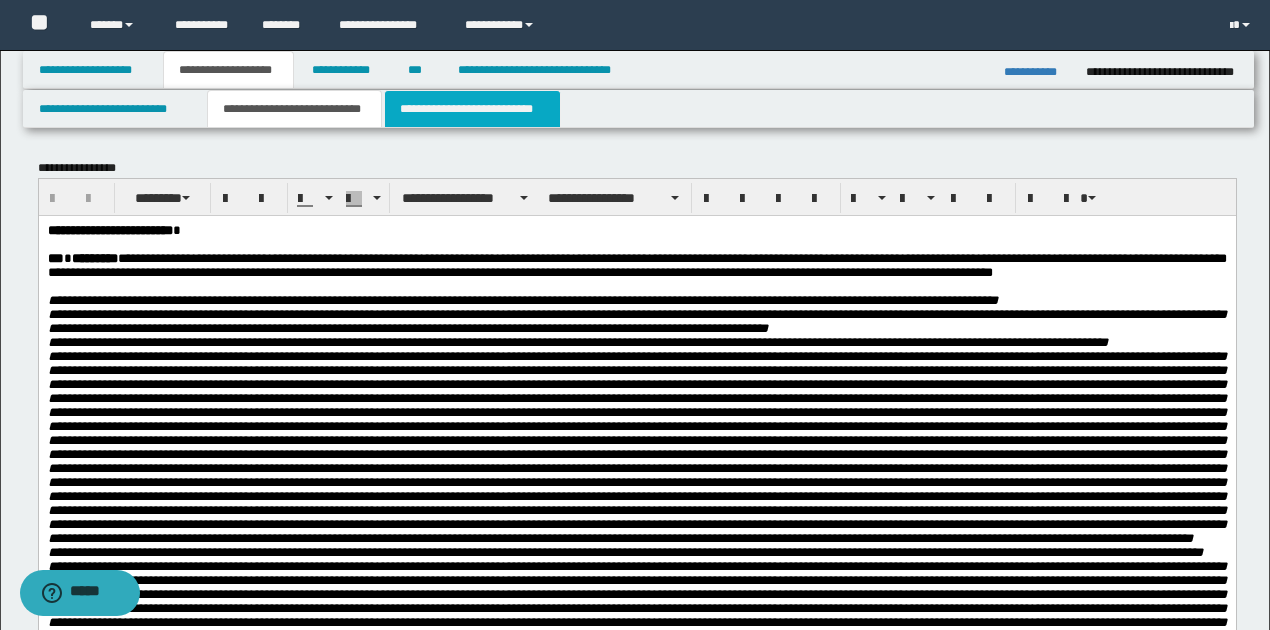 click on "**********" at bounding box center (472, 109) 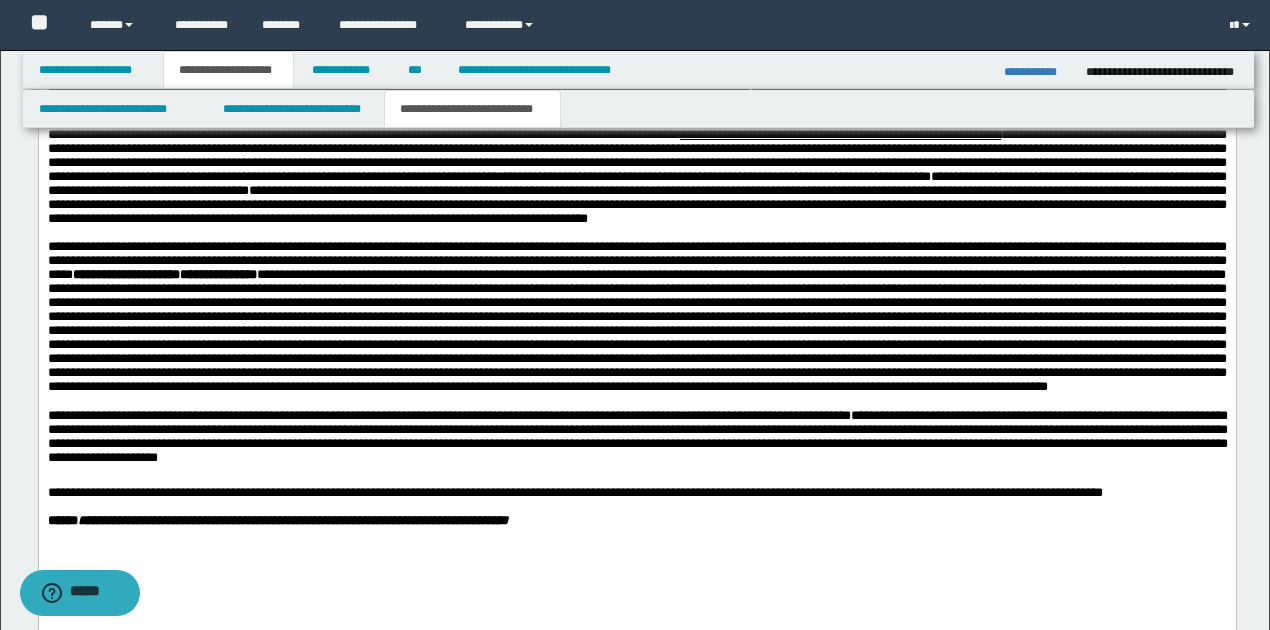 scroll, scrollTop: 1600, scrollLeft: 0, axis: vertical 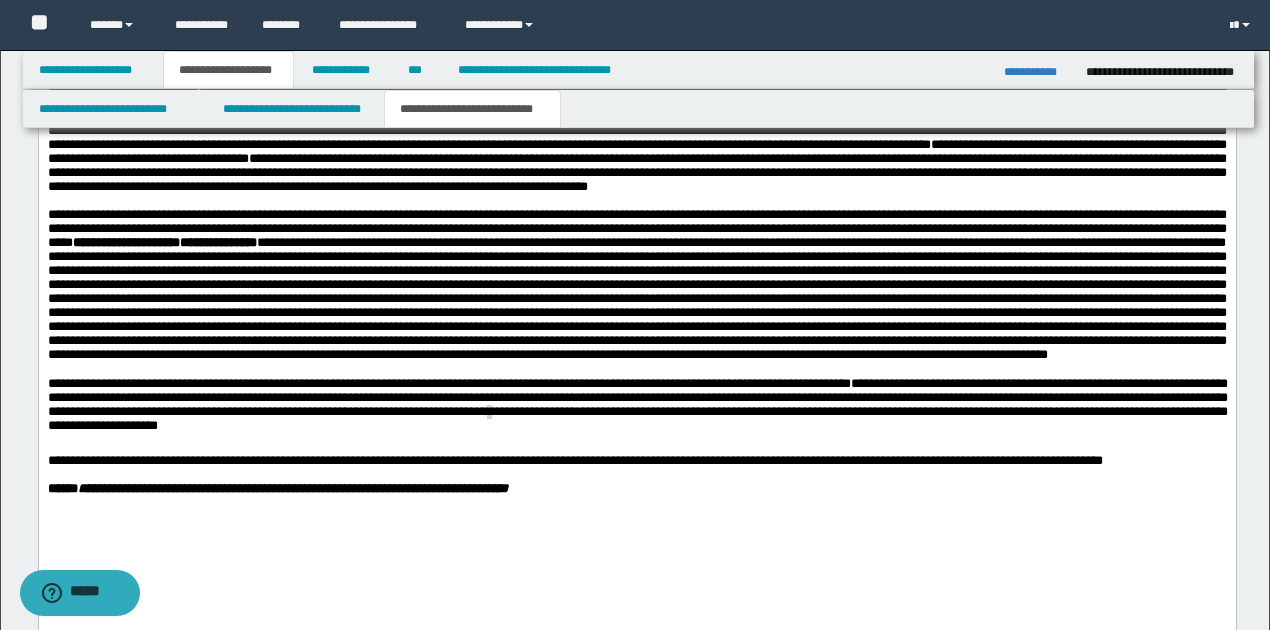 click on "**********" at bounding box center (637, 405) 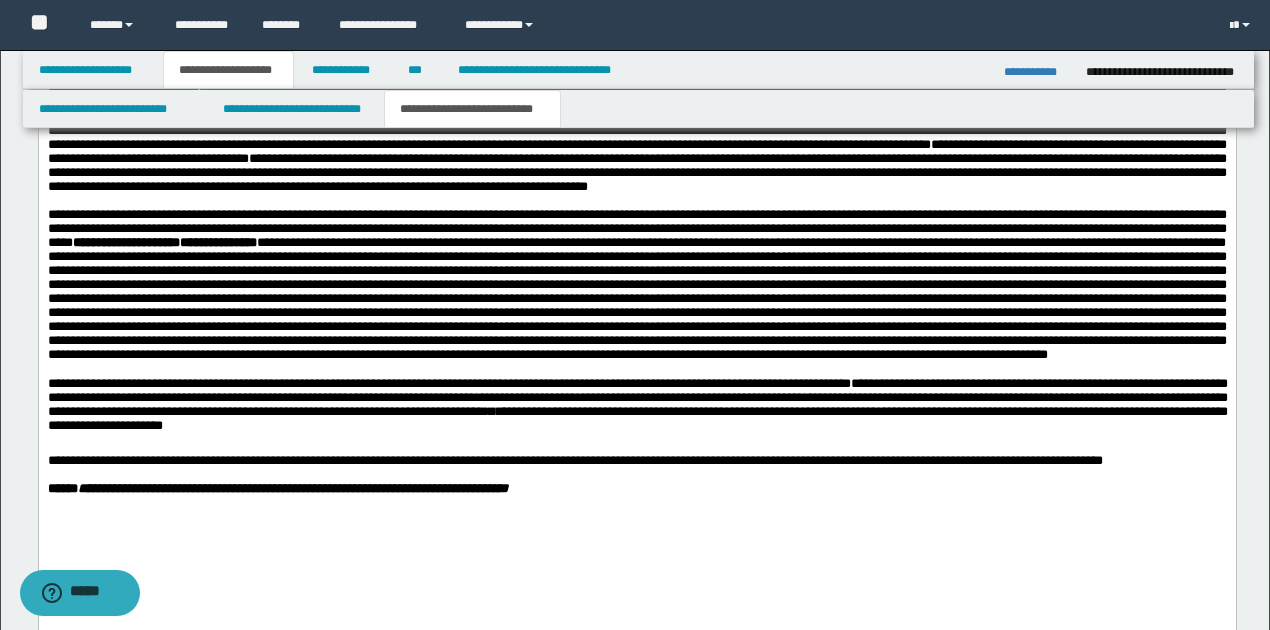 click on "**********" at bounding box center (637, 405) 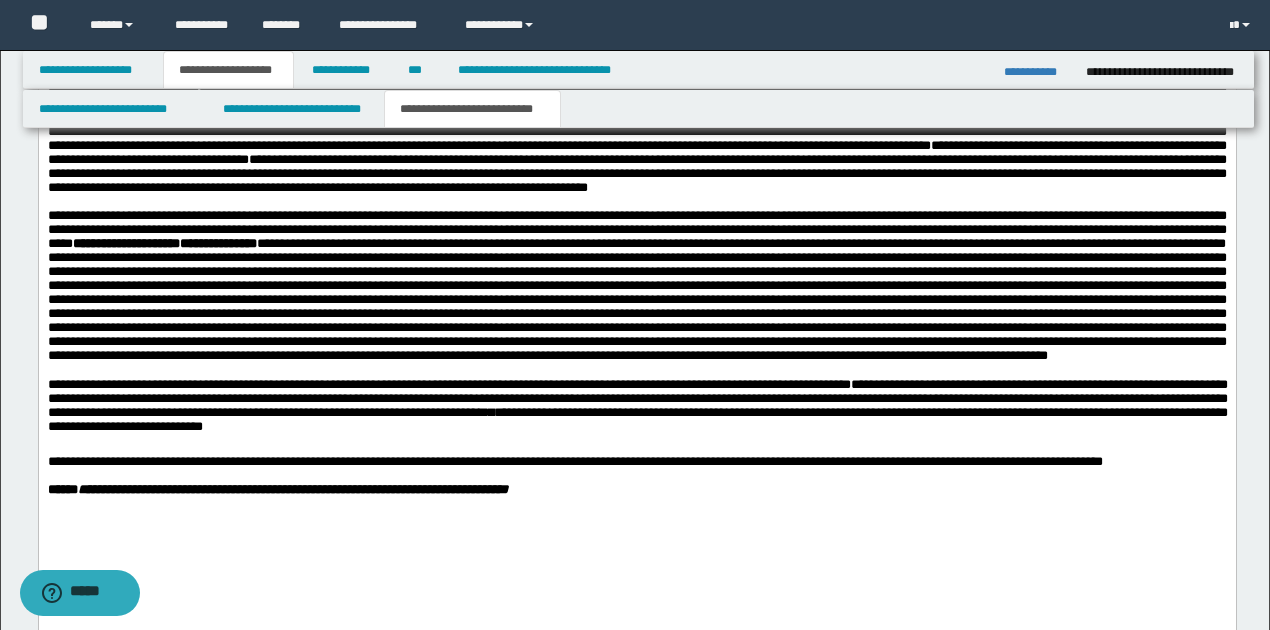 scroll, scrollTop: 1600, scrollLeft: 0, axis: vertical 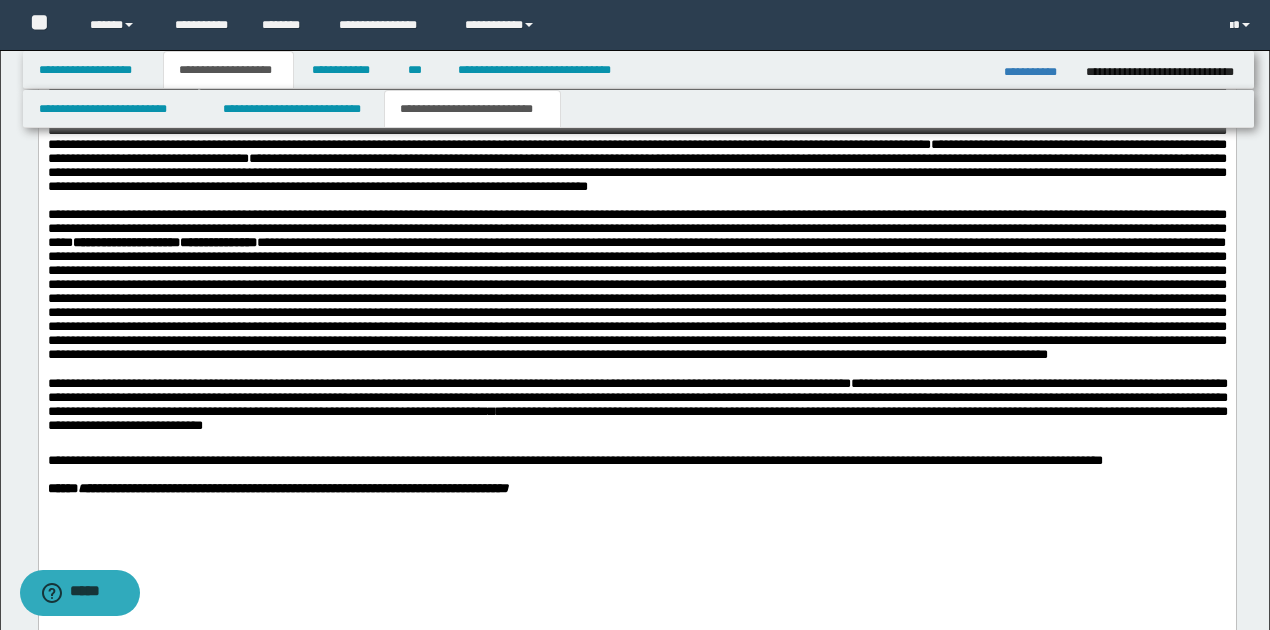 click on "**********" at bounding box center [574, 461] 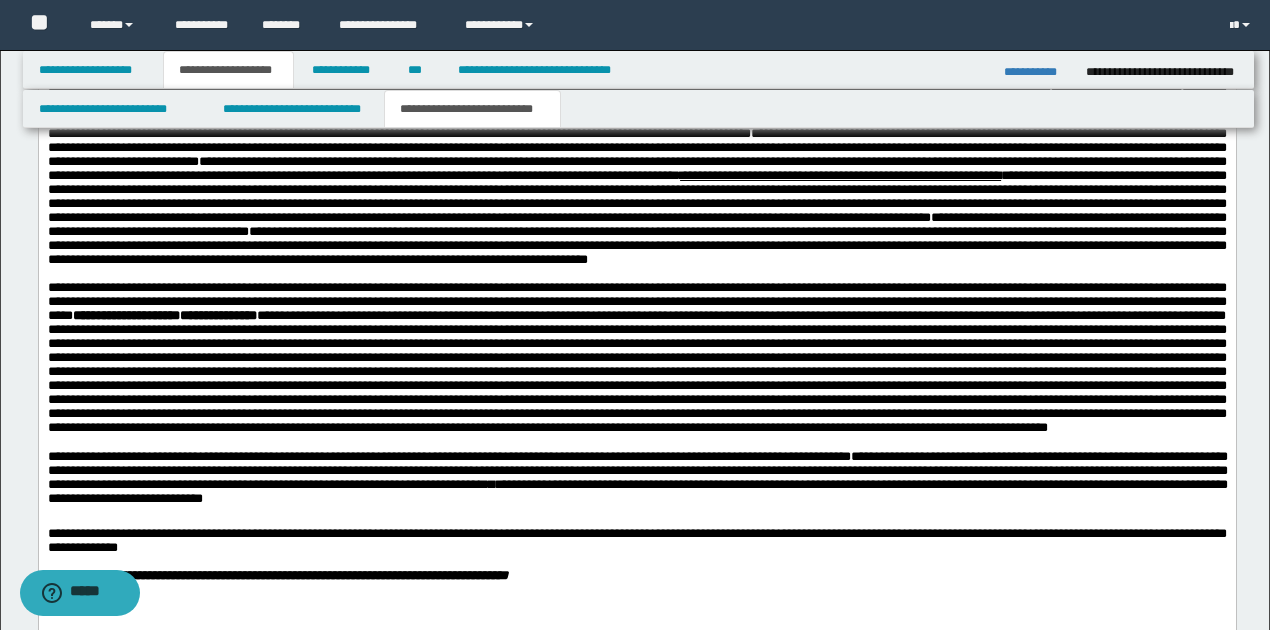 scroll, scrollTop: 1266, scrollLeft: 0, axis: vertical 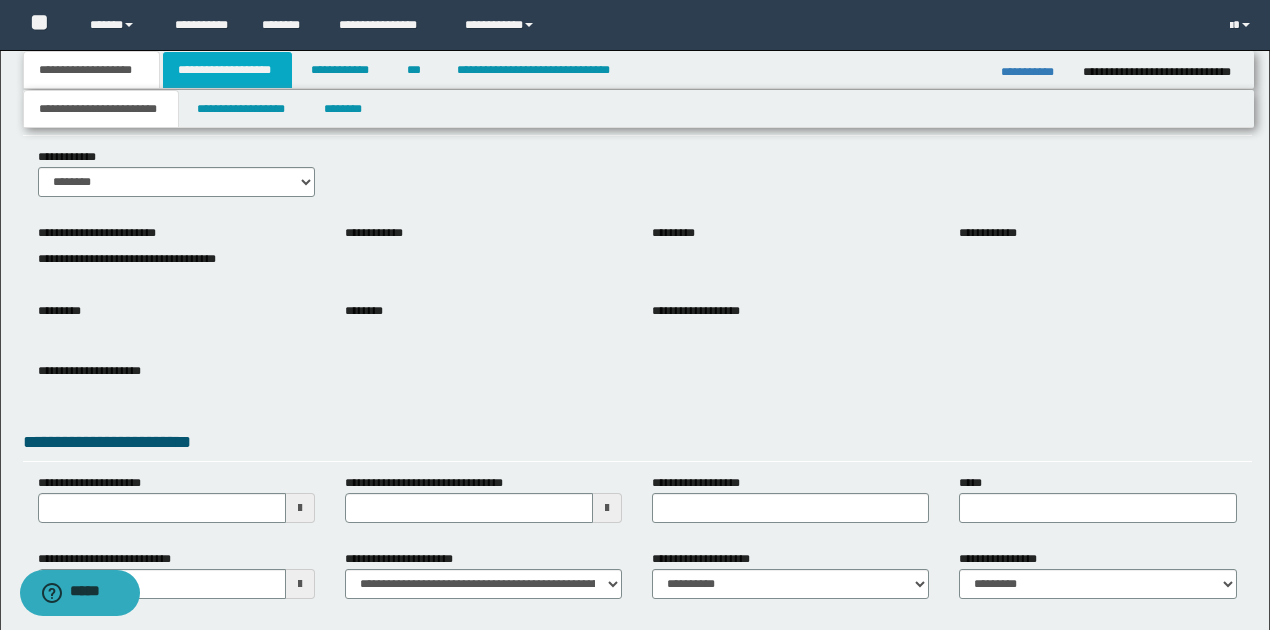 click on "**********" at bounding box center (227, 70) 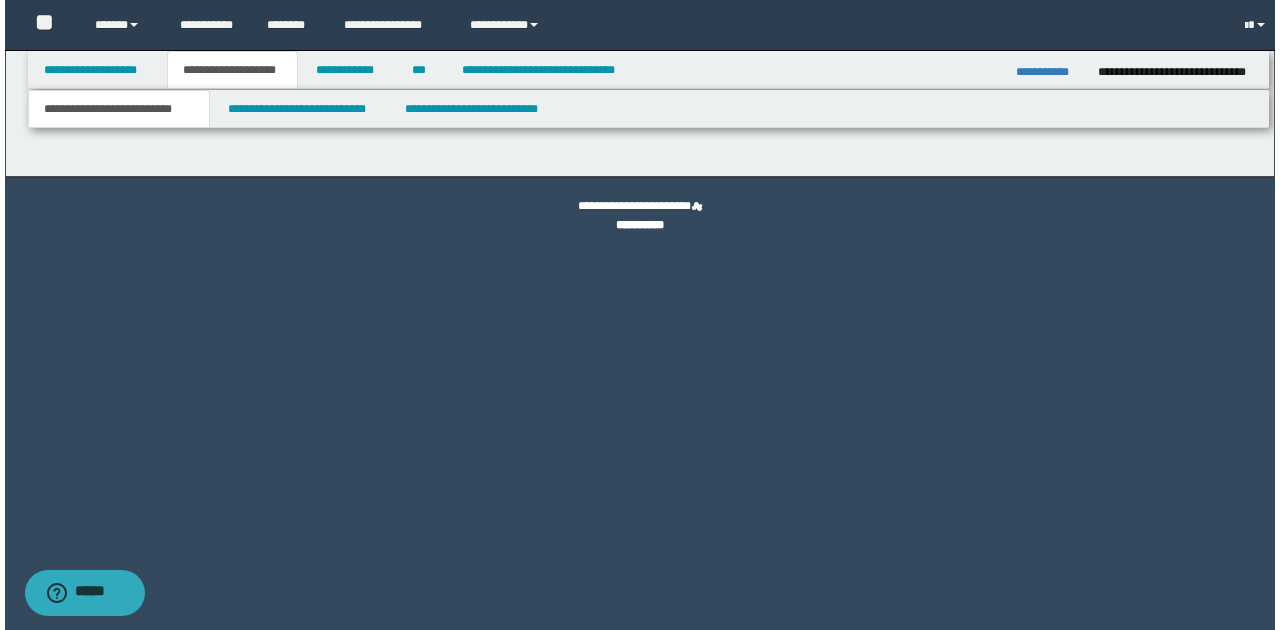 scroll, scrollTop: 0, scrollLeft: 0, axis: both 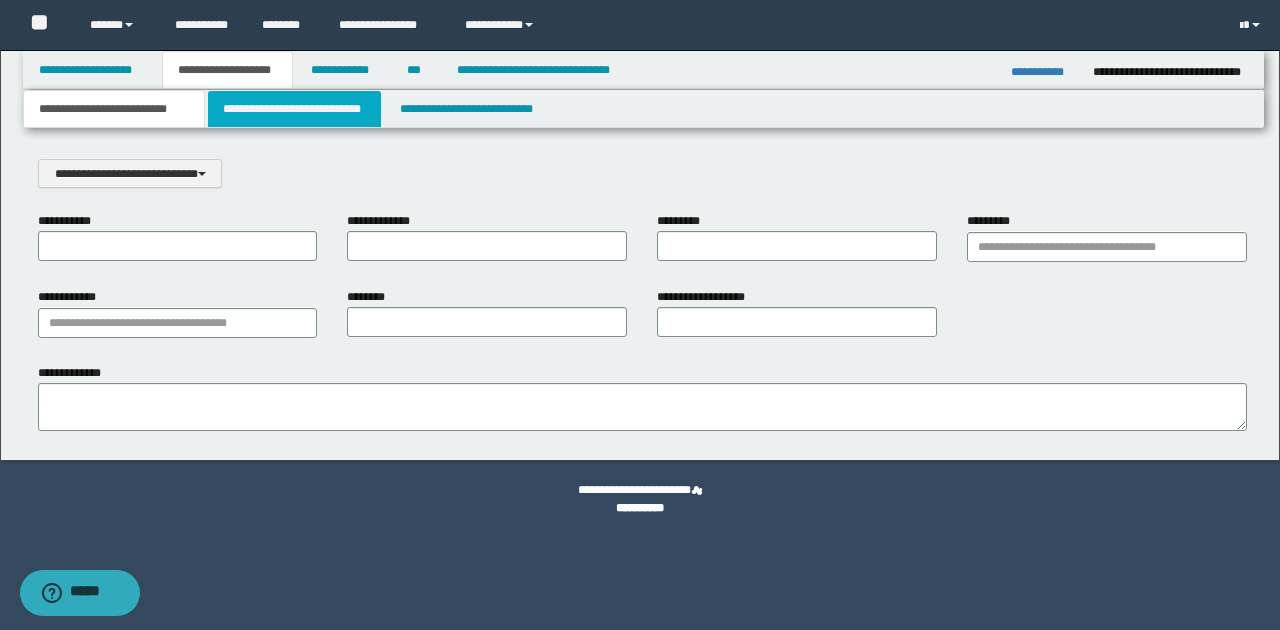 click on "**********" at bounding box center (294, 109) 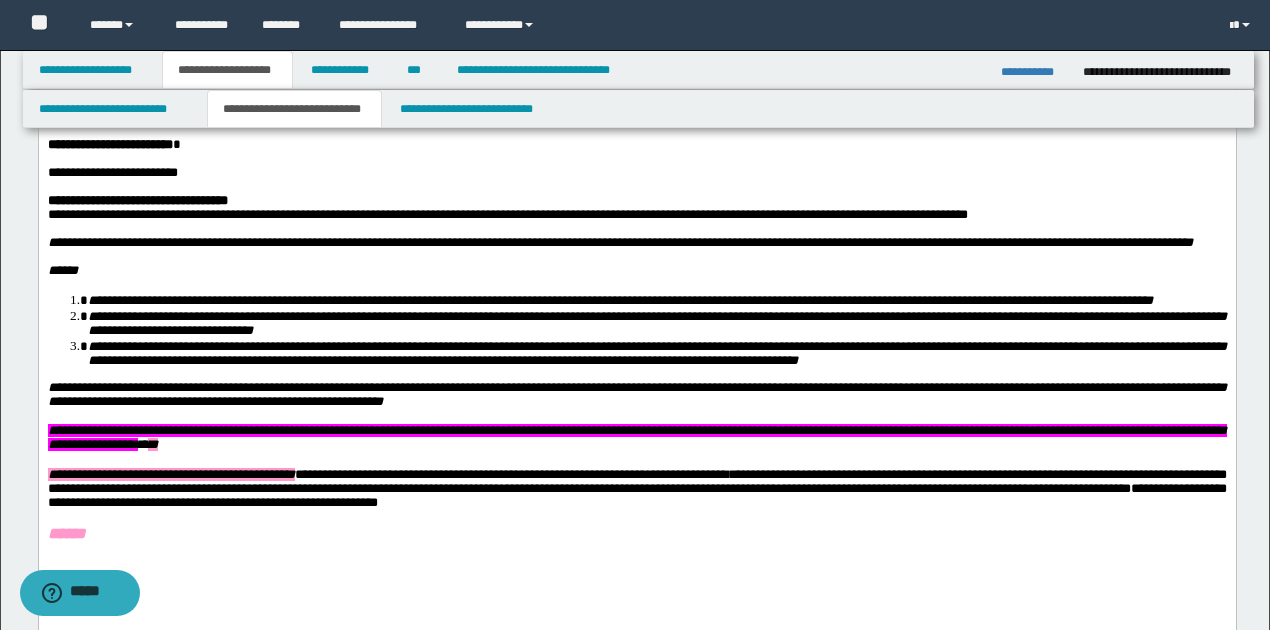 scroll, scrollTop: 133, scrollLeft: 0, axis: vertical 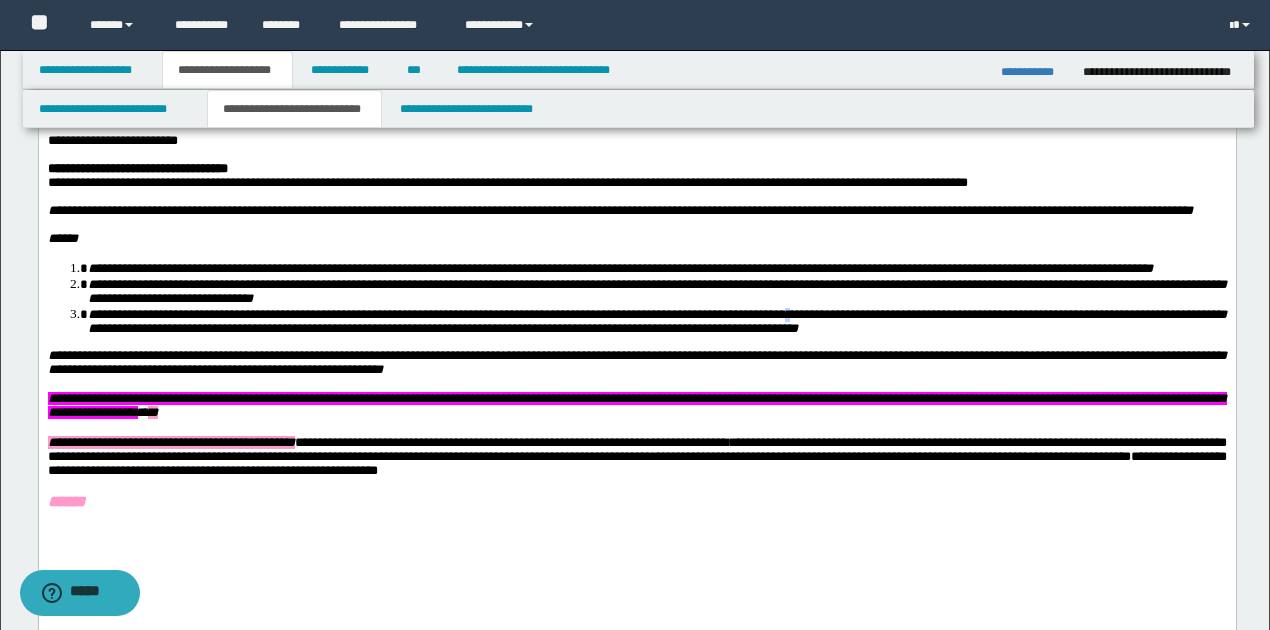 click on "**********" at bounding box center [656, 320] 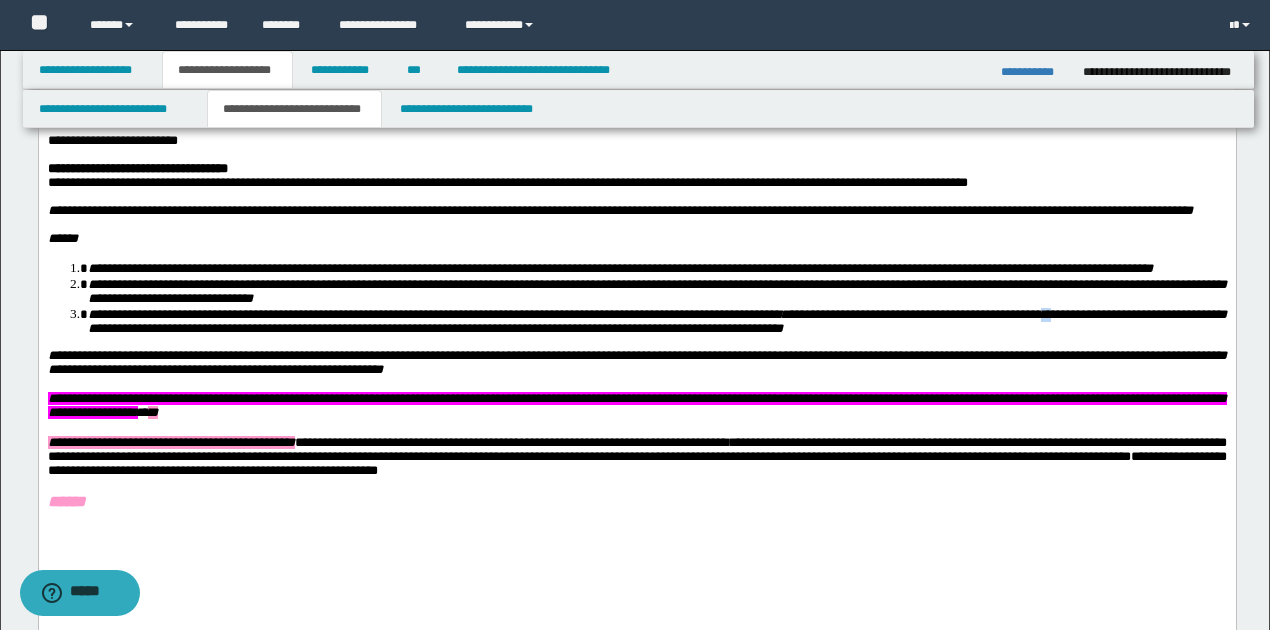 click on "**********" at bounding box center (656, 320) 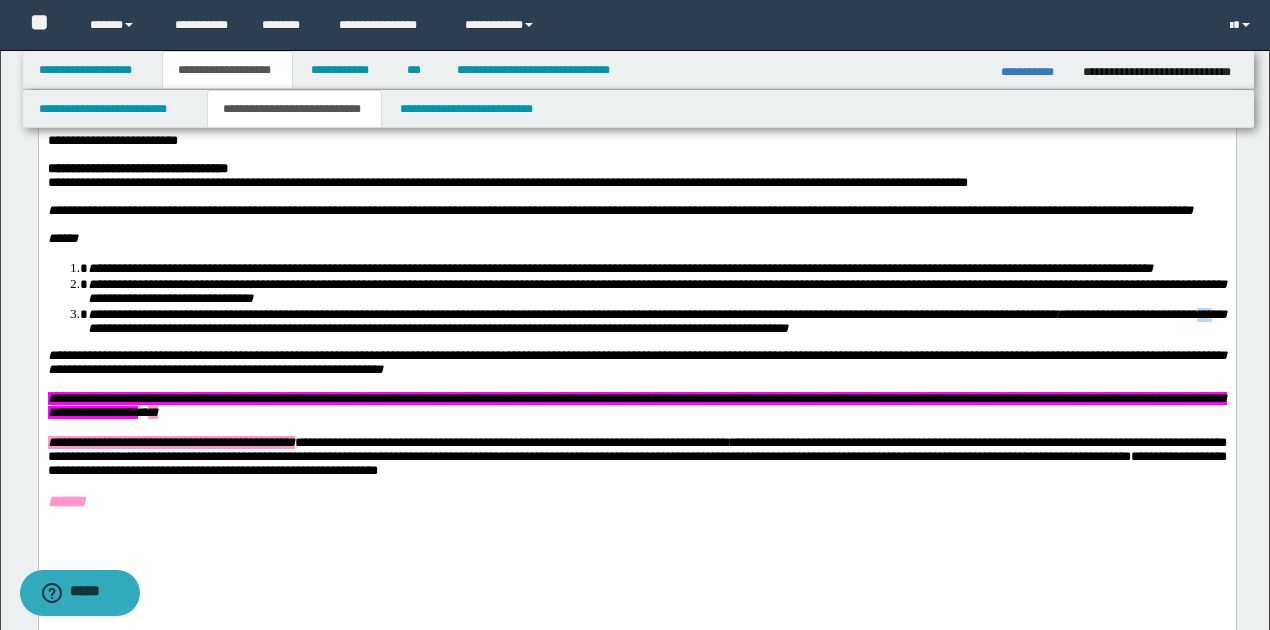 click on "**********" at bounding box center [656, 320] 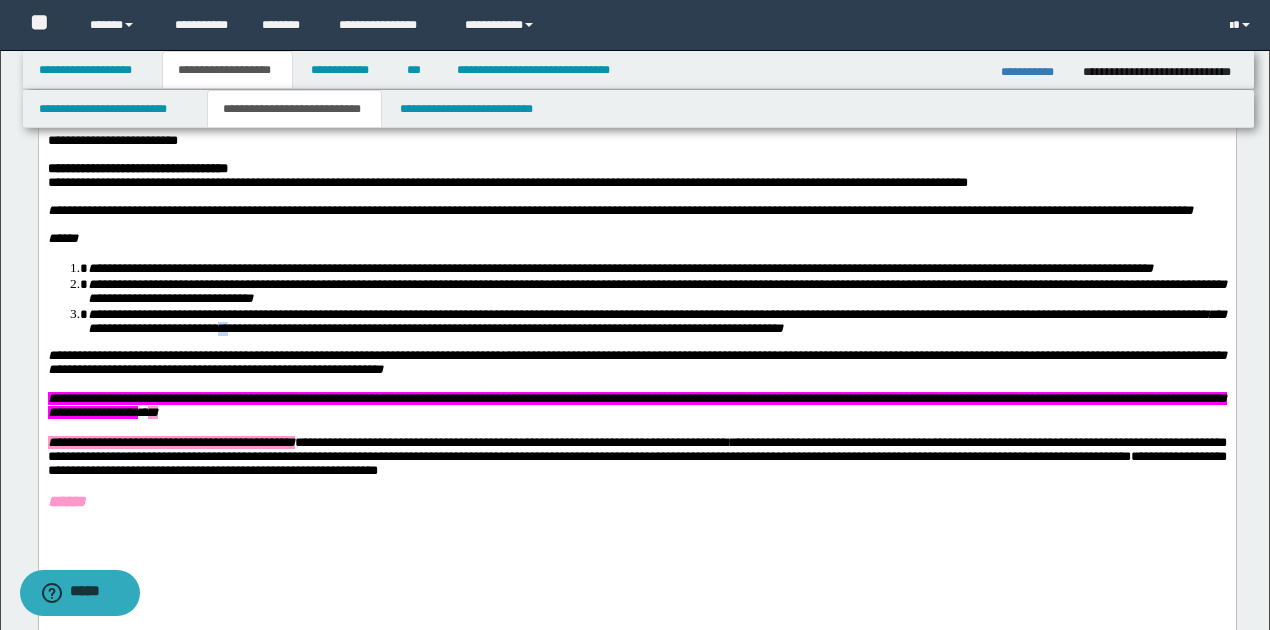 click on "**********" at bounding box center (656, 320) 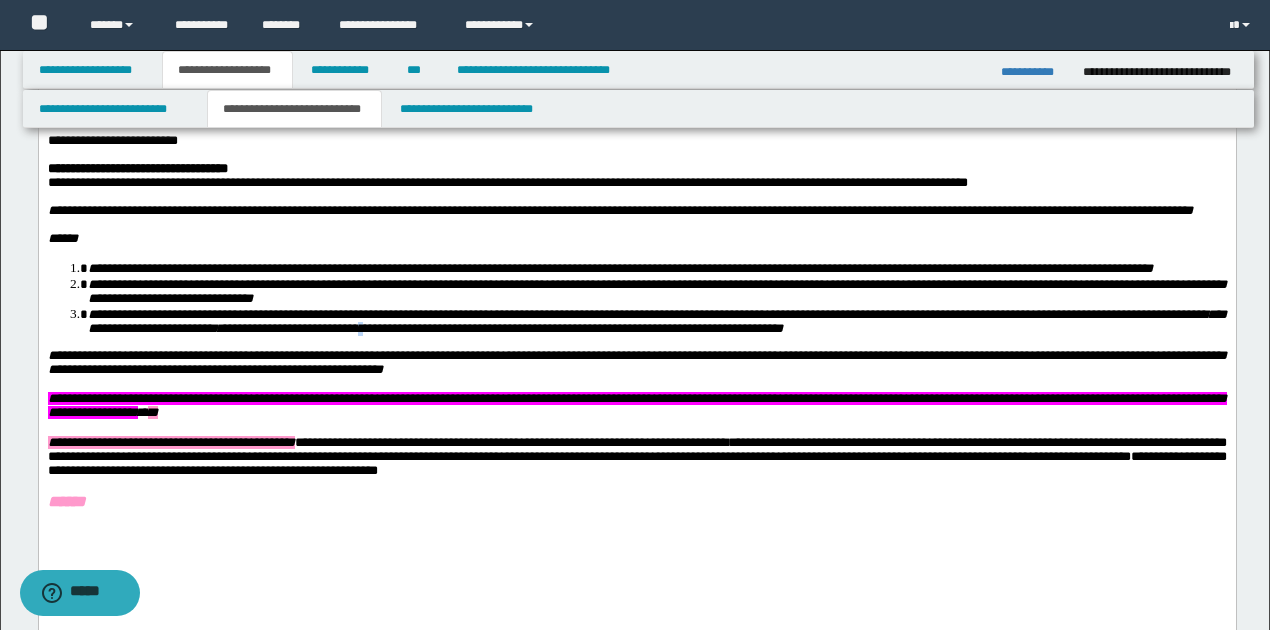 click on "**********" at bounding box center (656, 320) 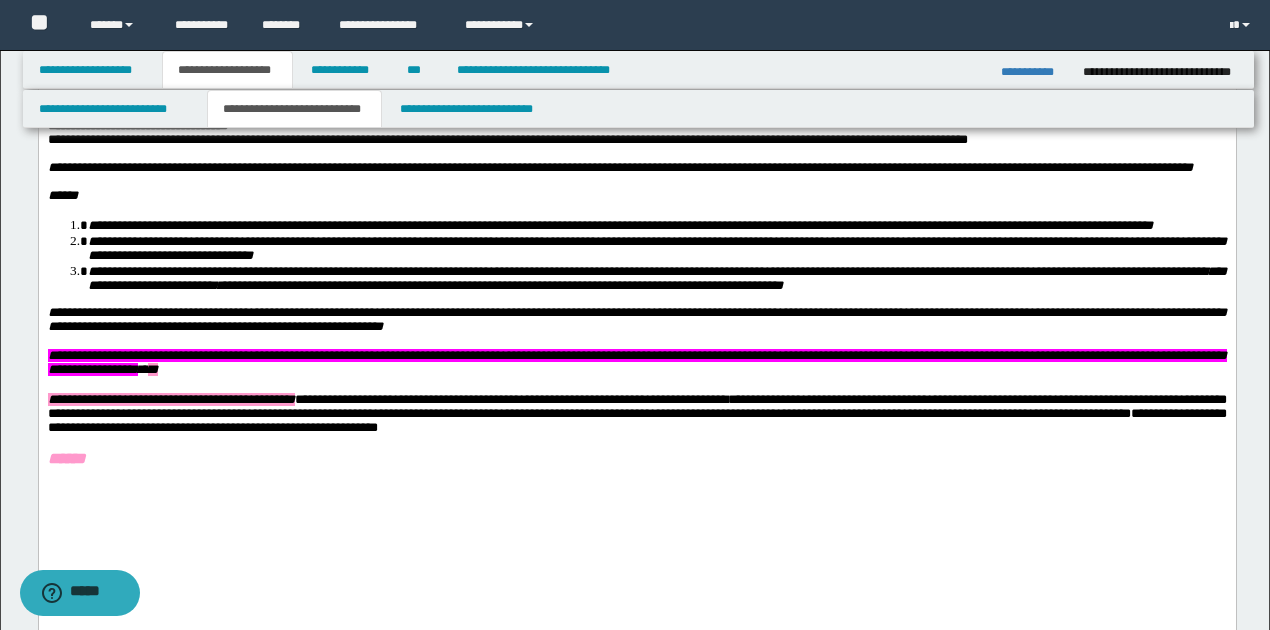 scroll, scrollTop: 200, scrollLeft: 0, axis: vertical 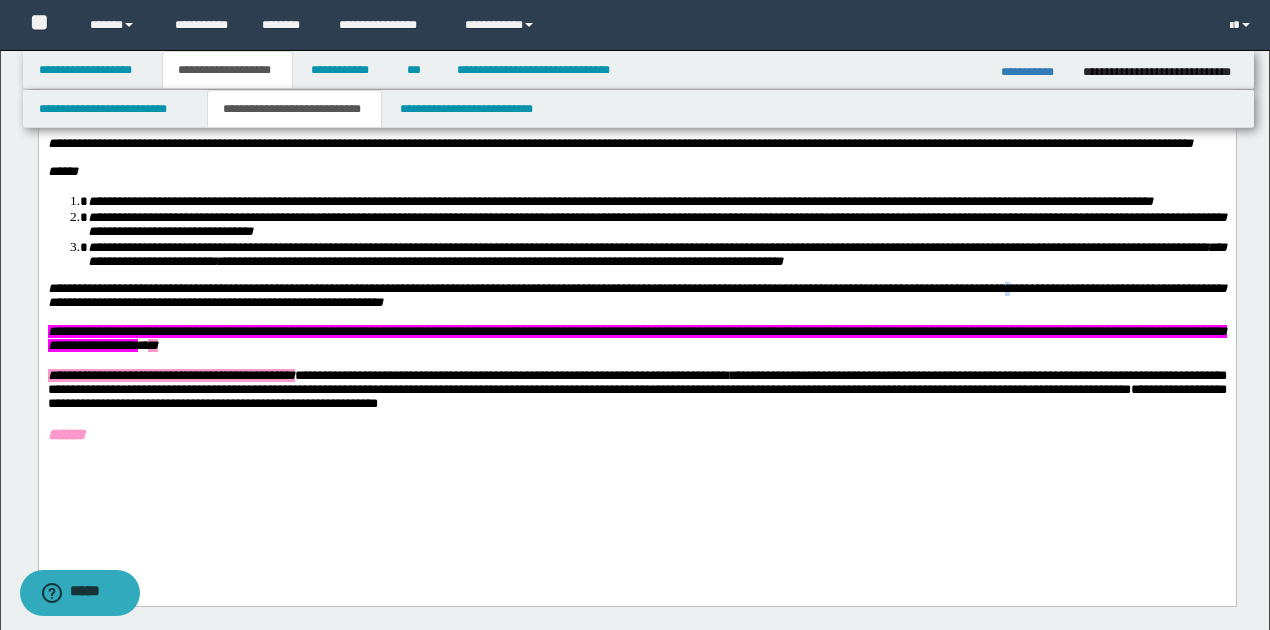 click on "**********" at bounding box center (636, 294) 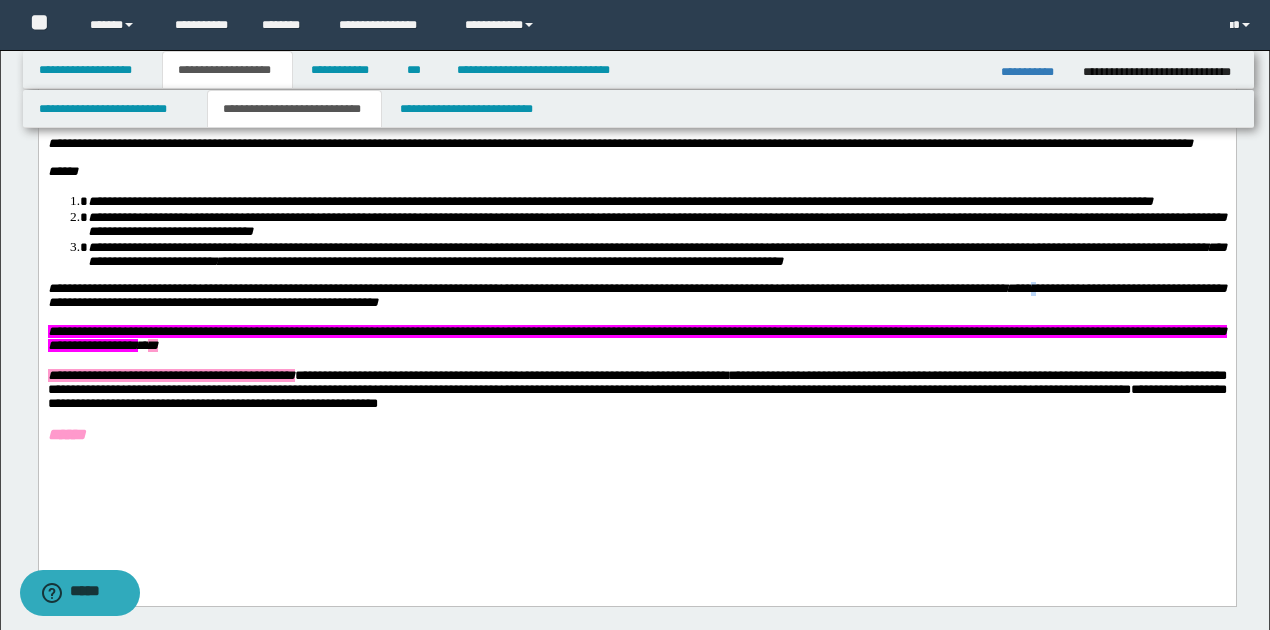 click on "**********" at bounding box center (636, 294) 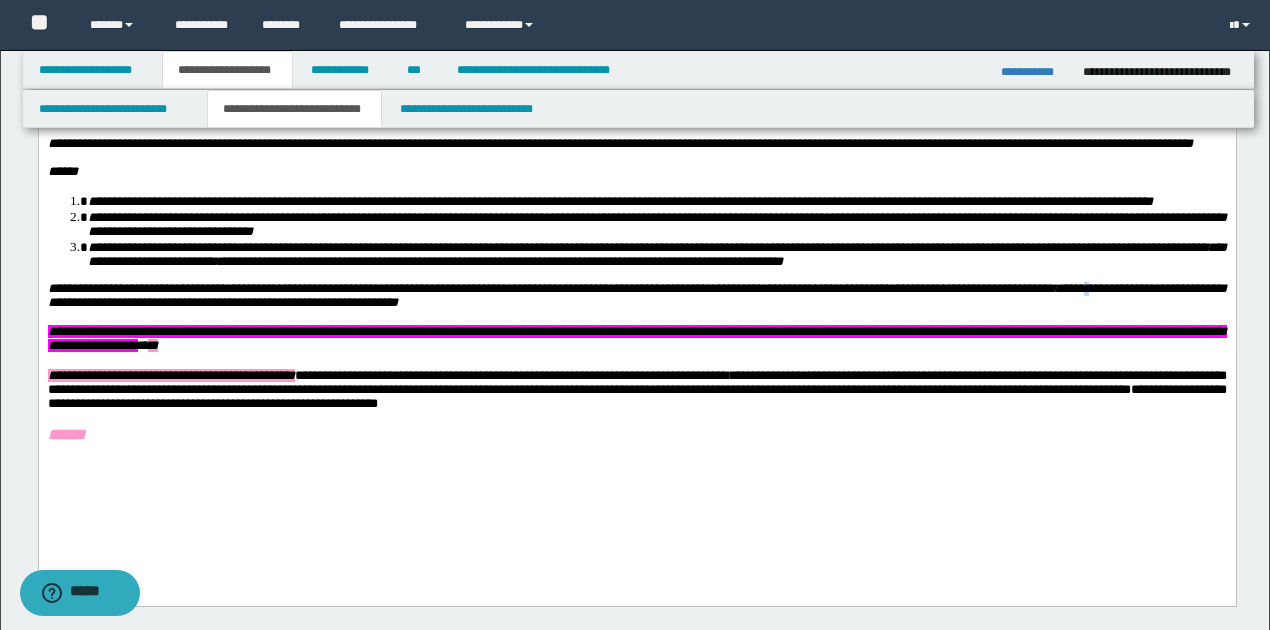 click on "**********" at bounding box center [636, 294] 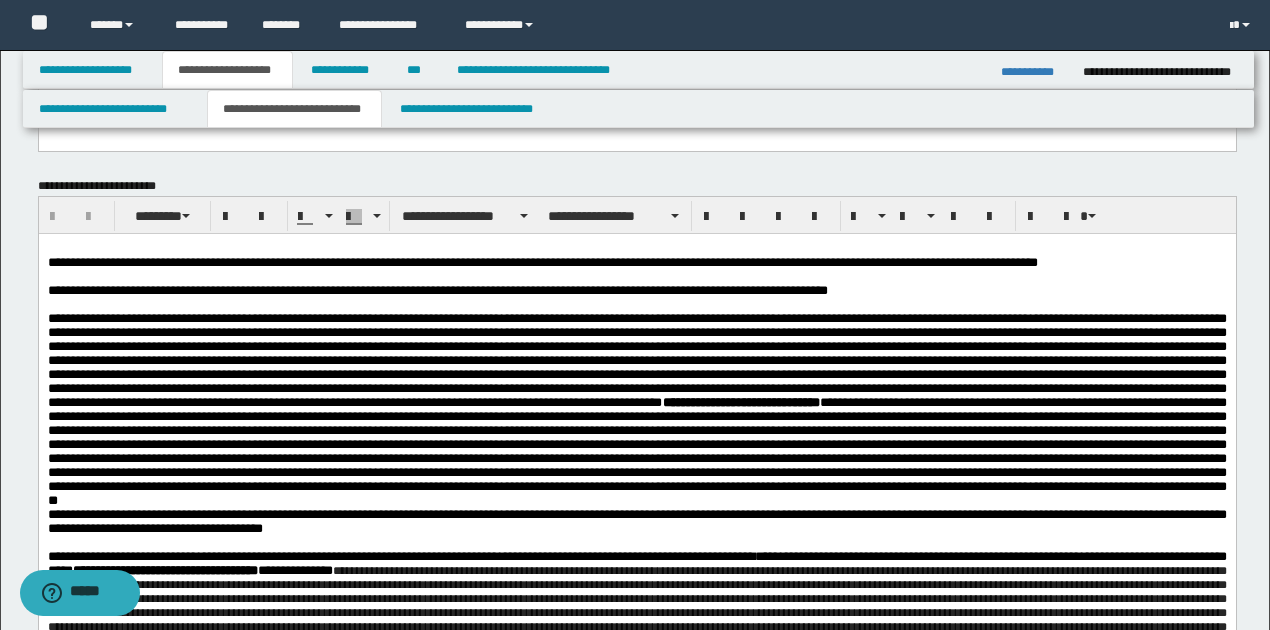 scroll, scrollTop: 666, scrollLeft: 0, axis: vertical 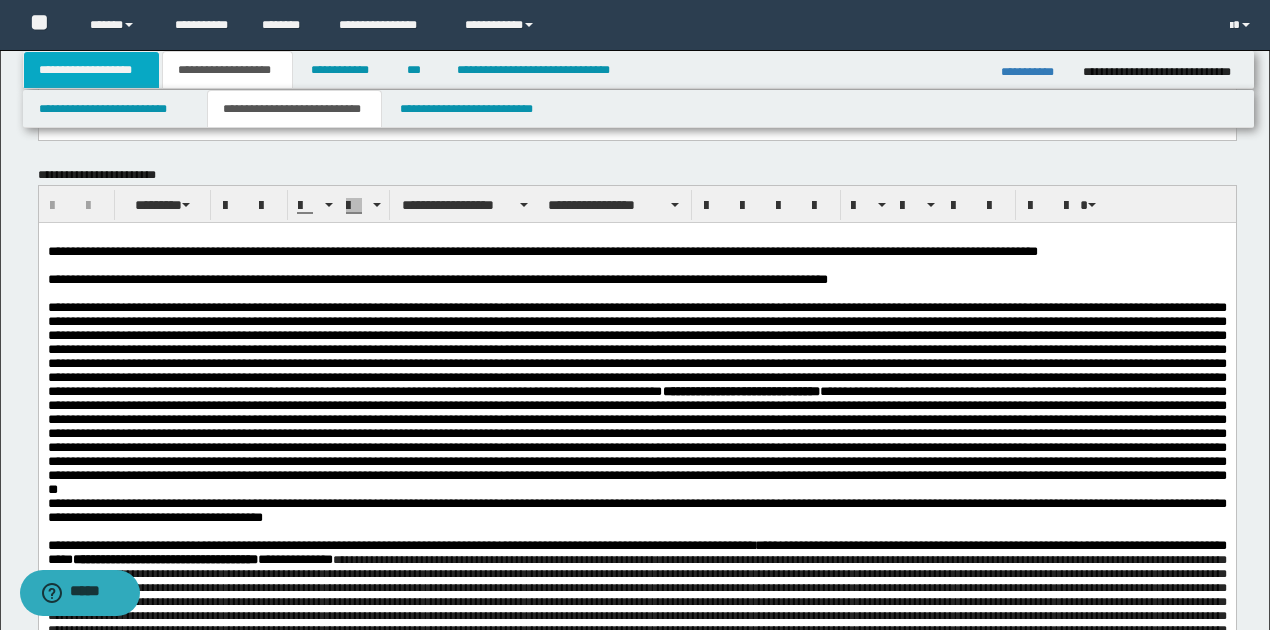 click on "**********" at bounding box center (92, 70) 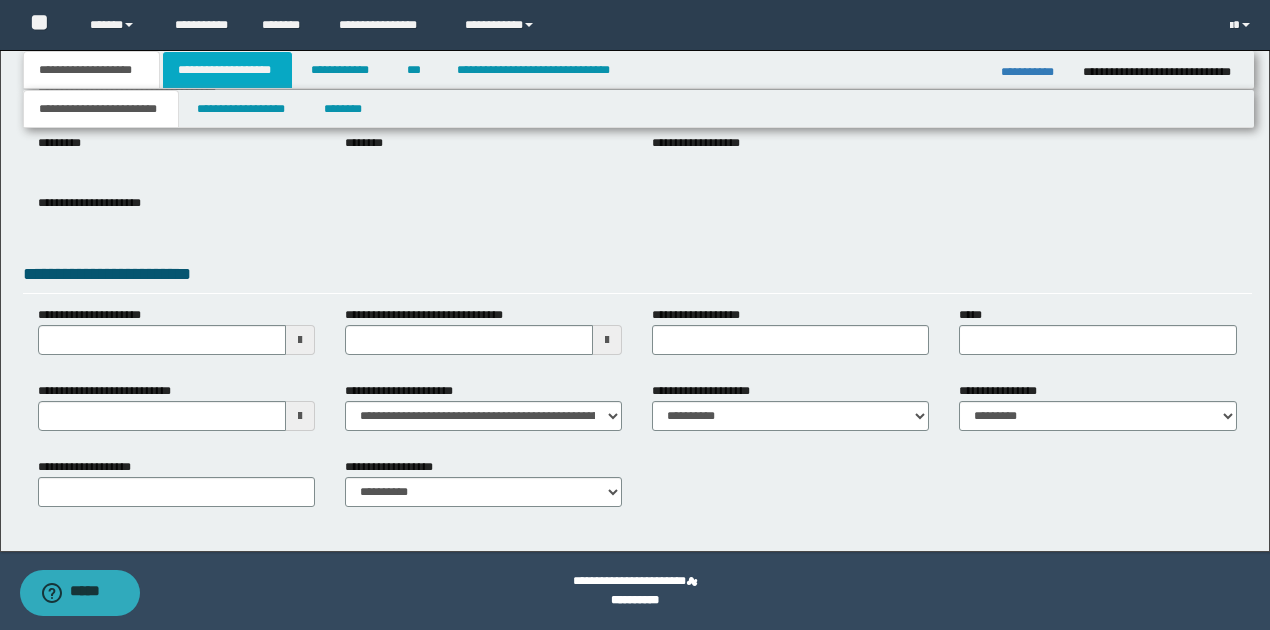 click on "**********" at bounding box center (227, 70) 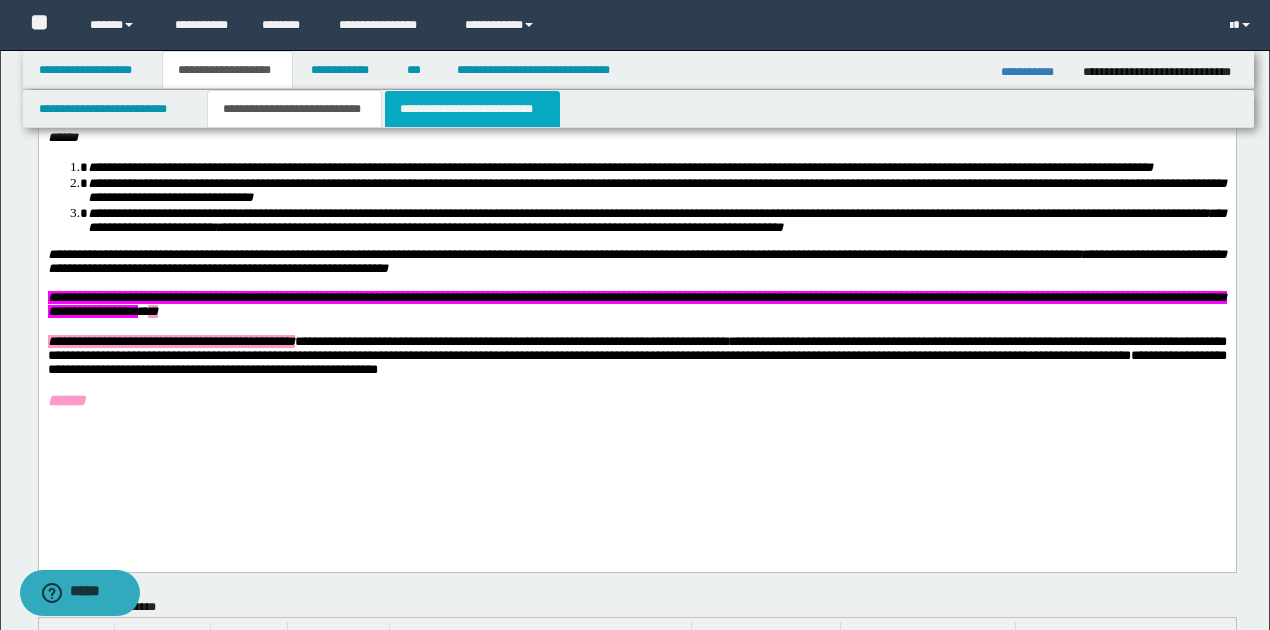 click on "**********" at bounding box center [472, 109] 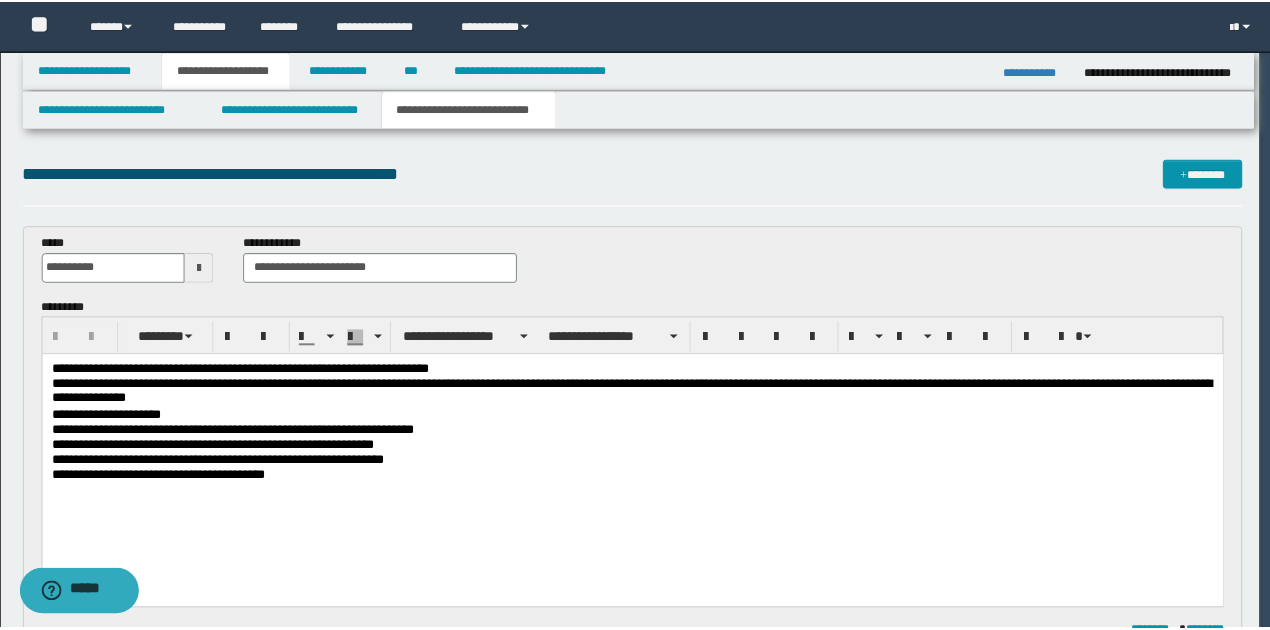 scroll, scrollTop: 0, scrollLeft: 0, axis: both 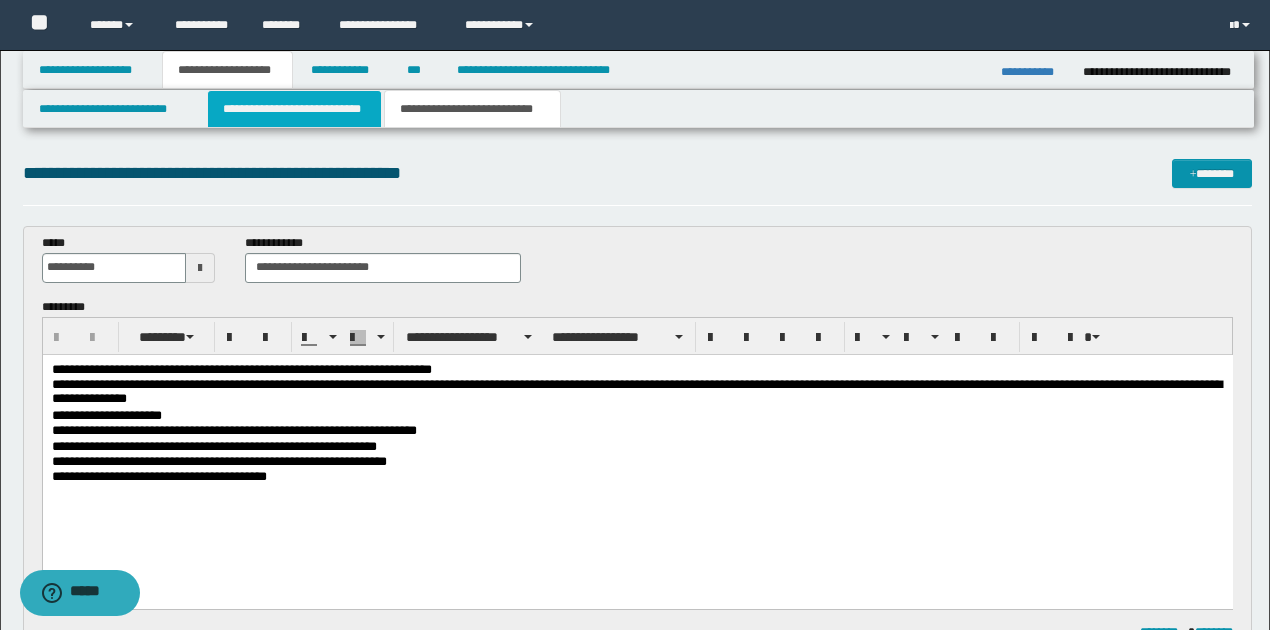 click on "**********" at bounding box center [294, 109] 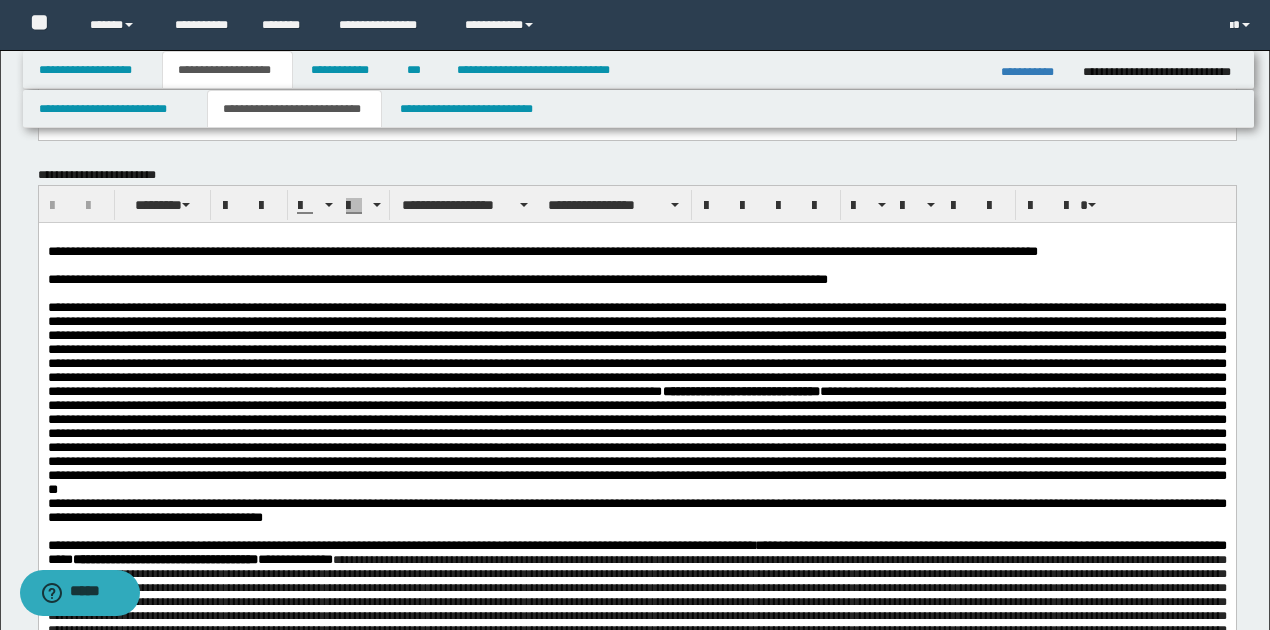 scroll, scrollTop: 666, scrollLeft: 0, axis: vertical 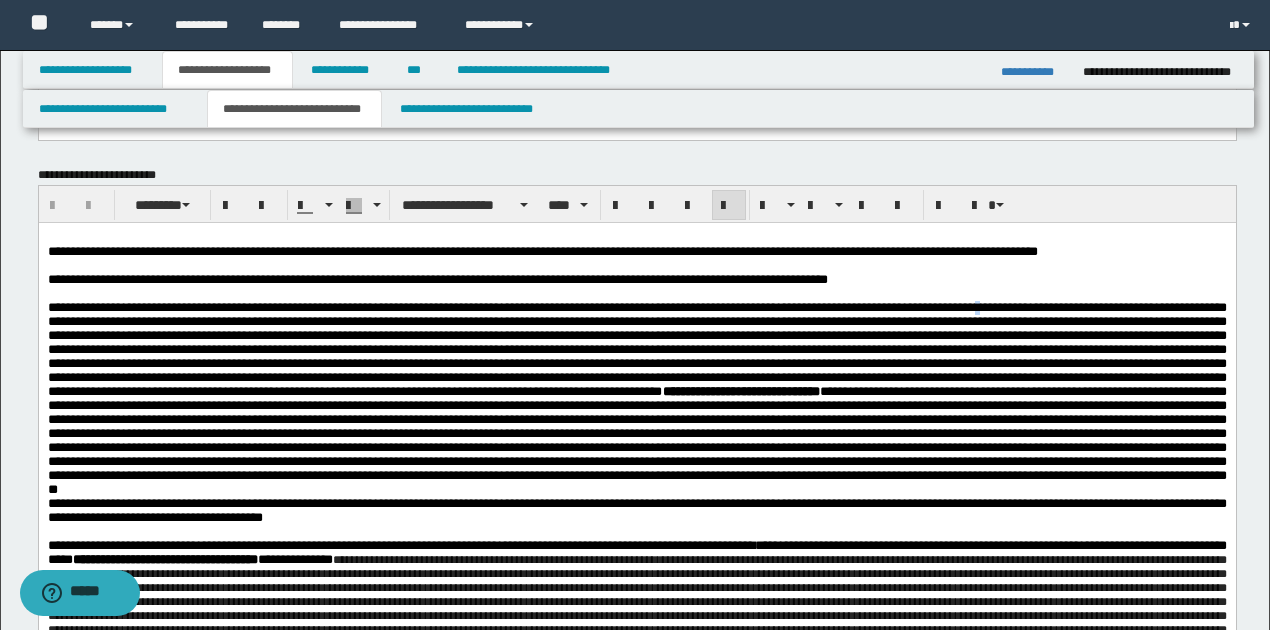 click at bounding box center [636, 349] 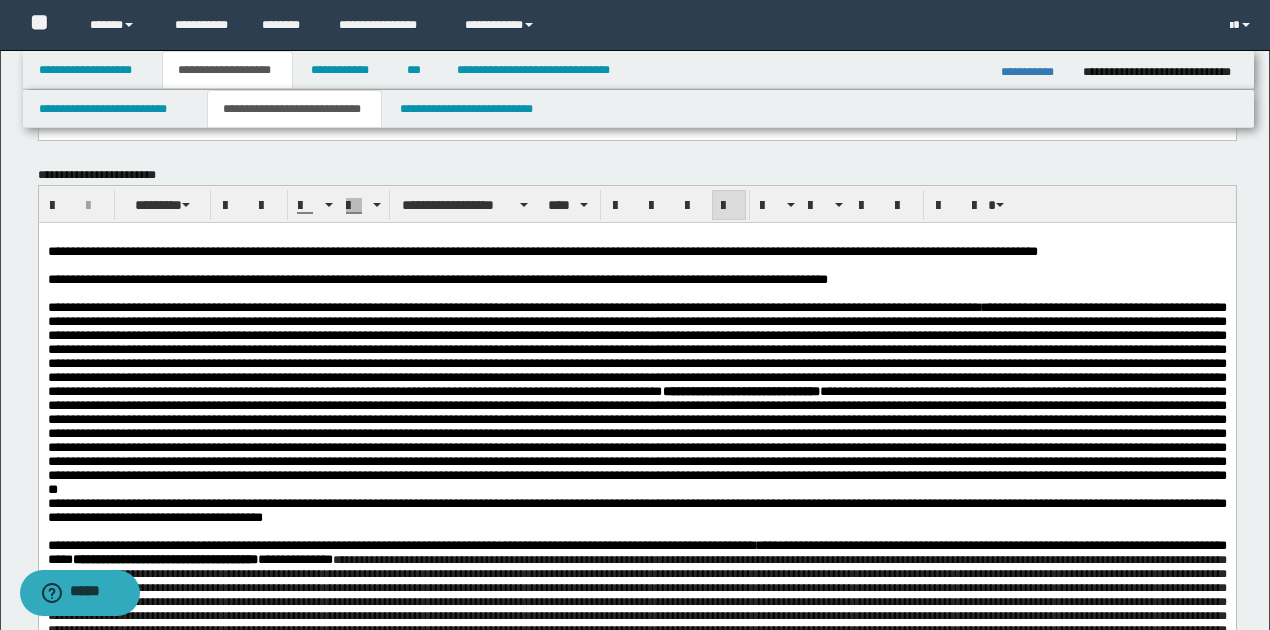 click on "**********" at bounding box center (636, 349) 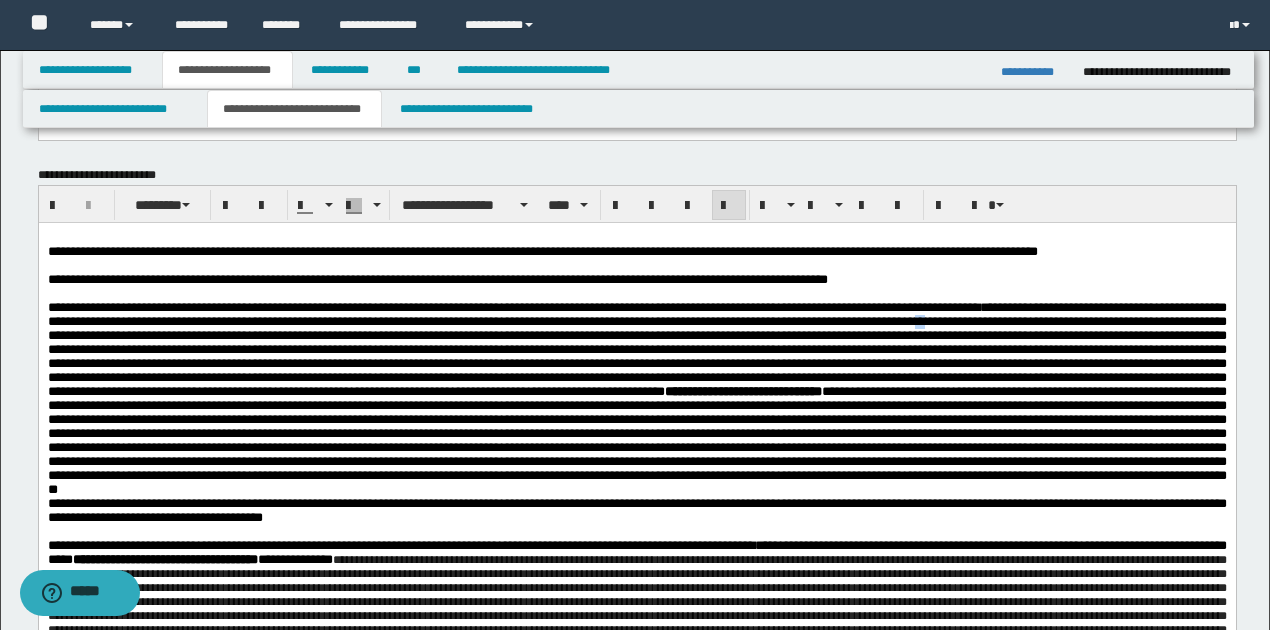 drag, startPoint x: 1073, startPoint y: 330, endPoint x: 1084, endPoint y: 331, distance: 11.045361 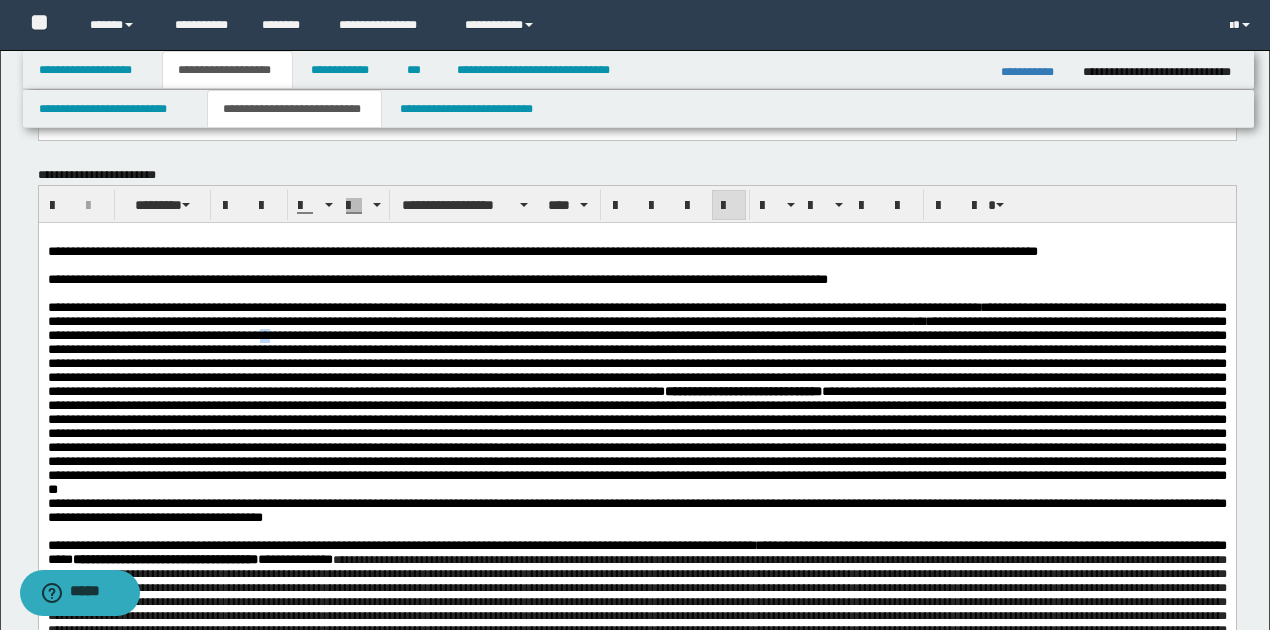 drag, startPoint x: 445, startPoint y: 344, endPoint x: 458, endPoint y: 348, distance: 13.601471 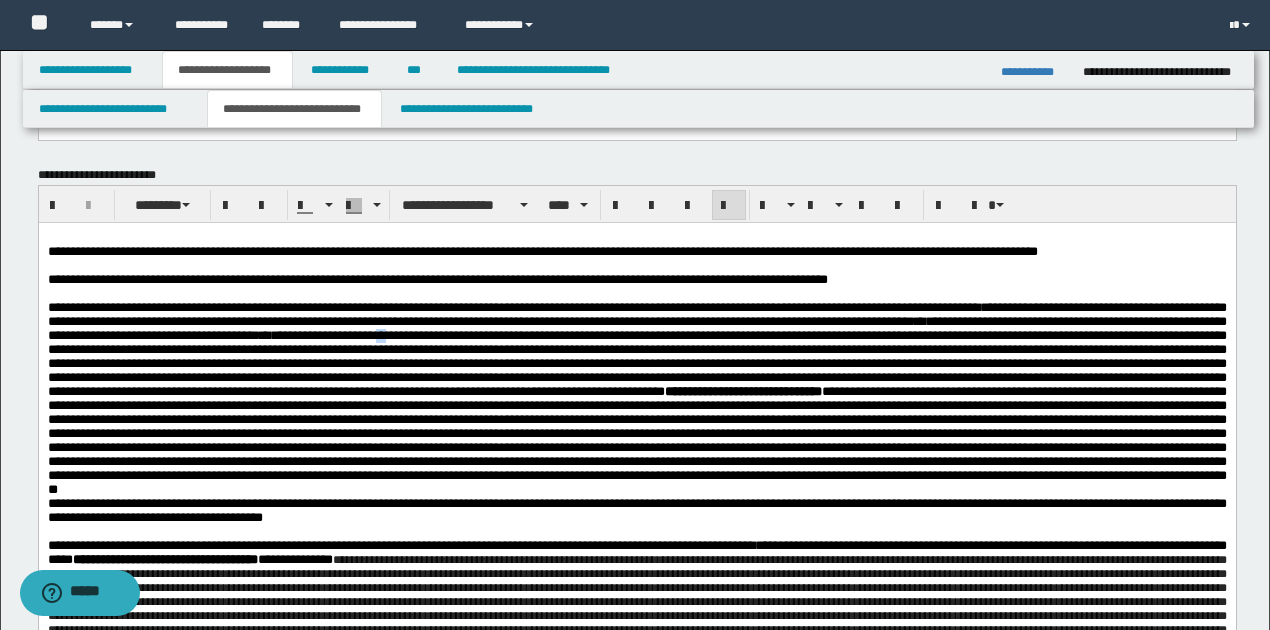 click on "**********" at bounding box center (636, 349) 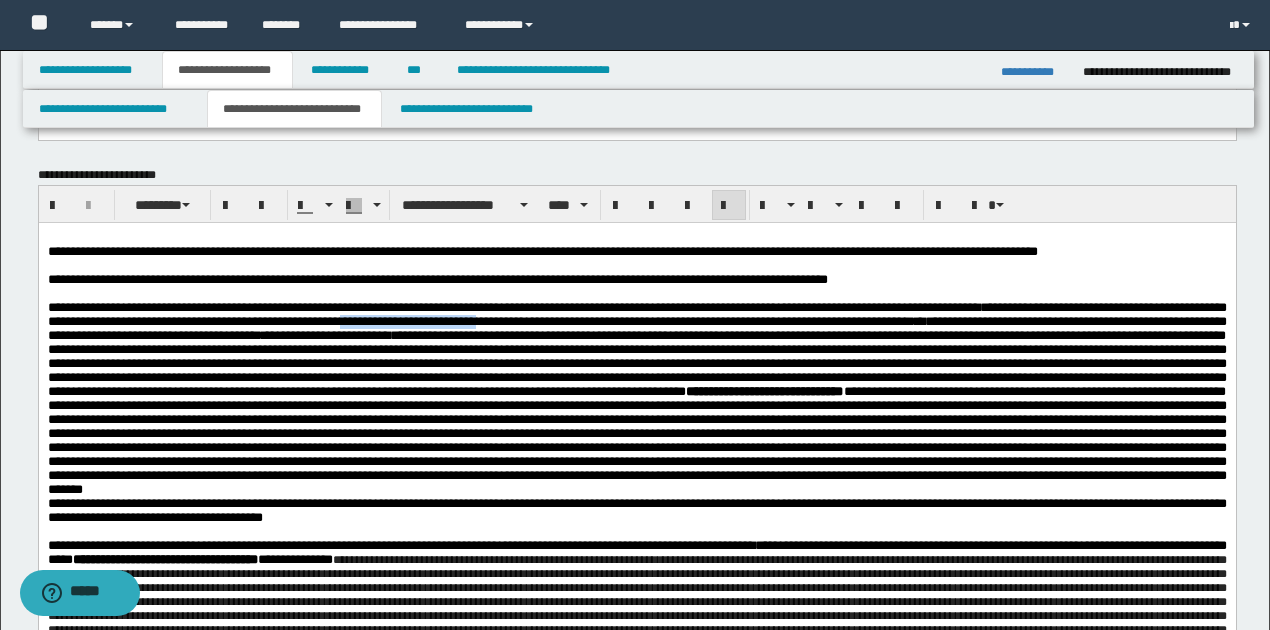 drag, startPoint x: 466, startPoint y: 331, endPoint x: 614, endPoint y: 333, distance: 148.01352 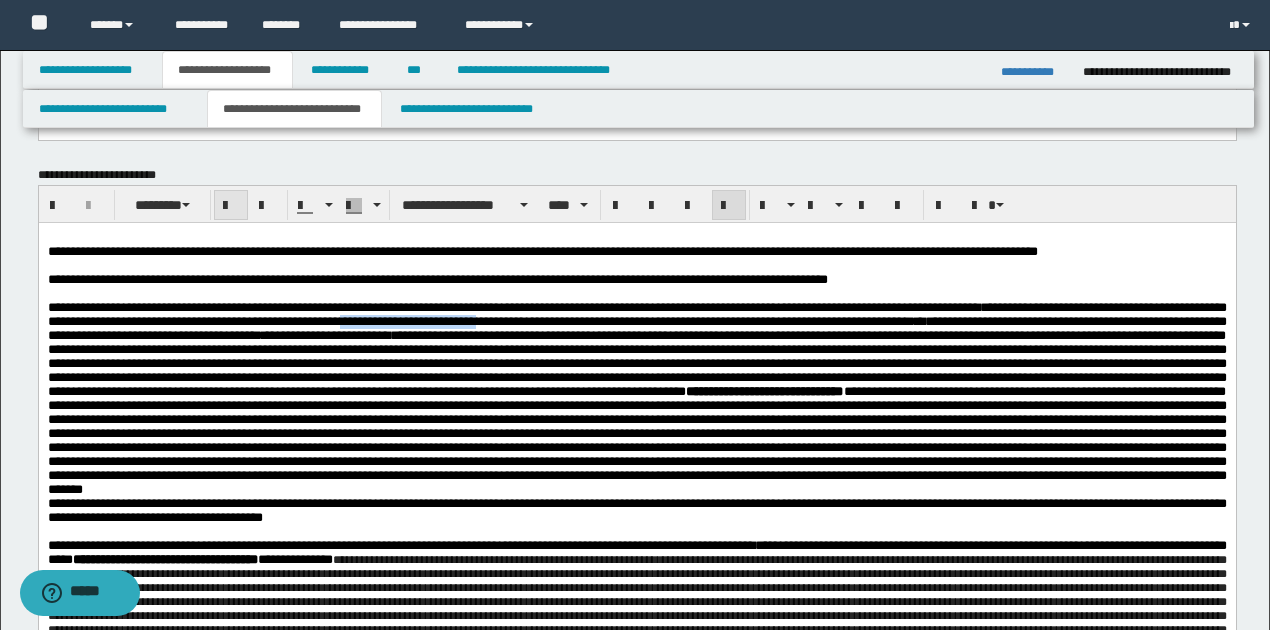 drag, startPoint x: 228, startPoint y: 205, endPoint x: 292, endPoint y: 76, distance: 144.00348 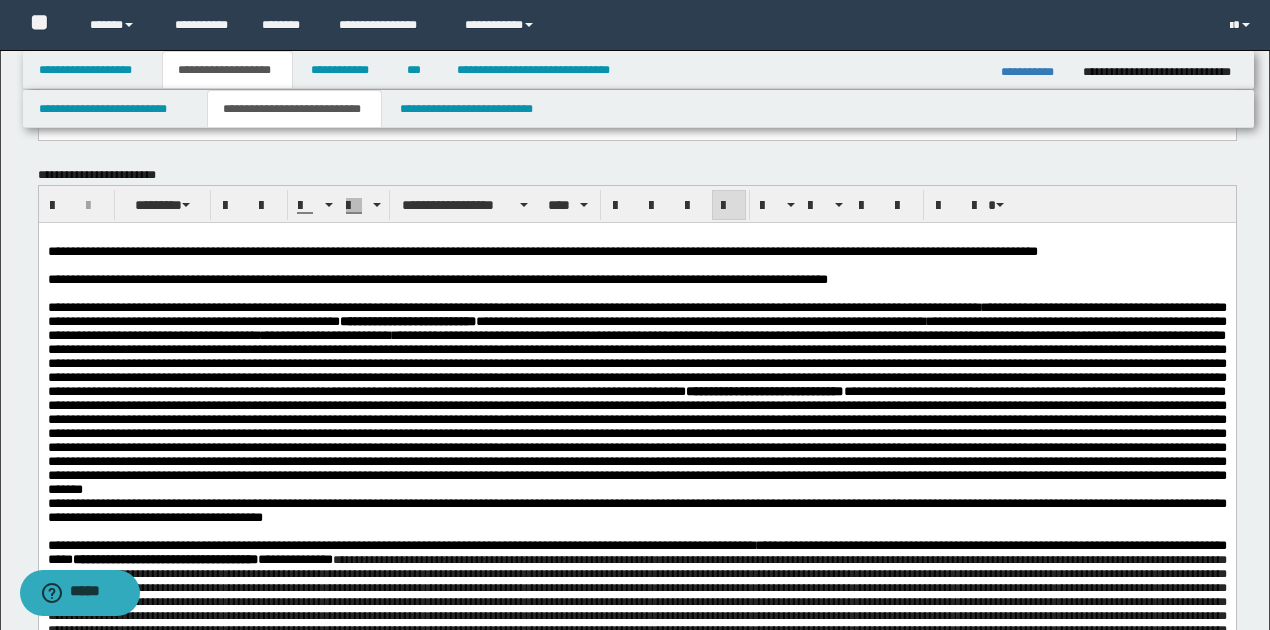 click on "**********" at bounding box center [636, 440] 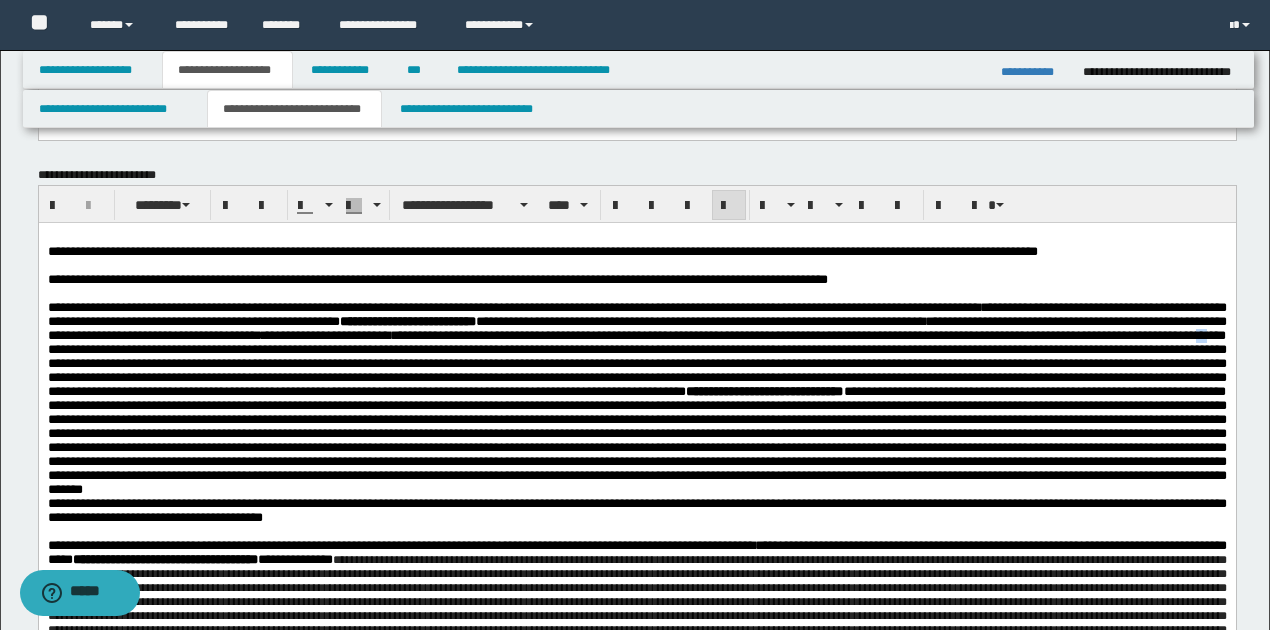 click on "**********" at bounding box center (636, 349) 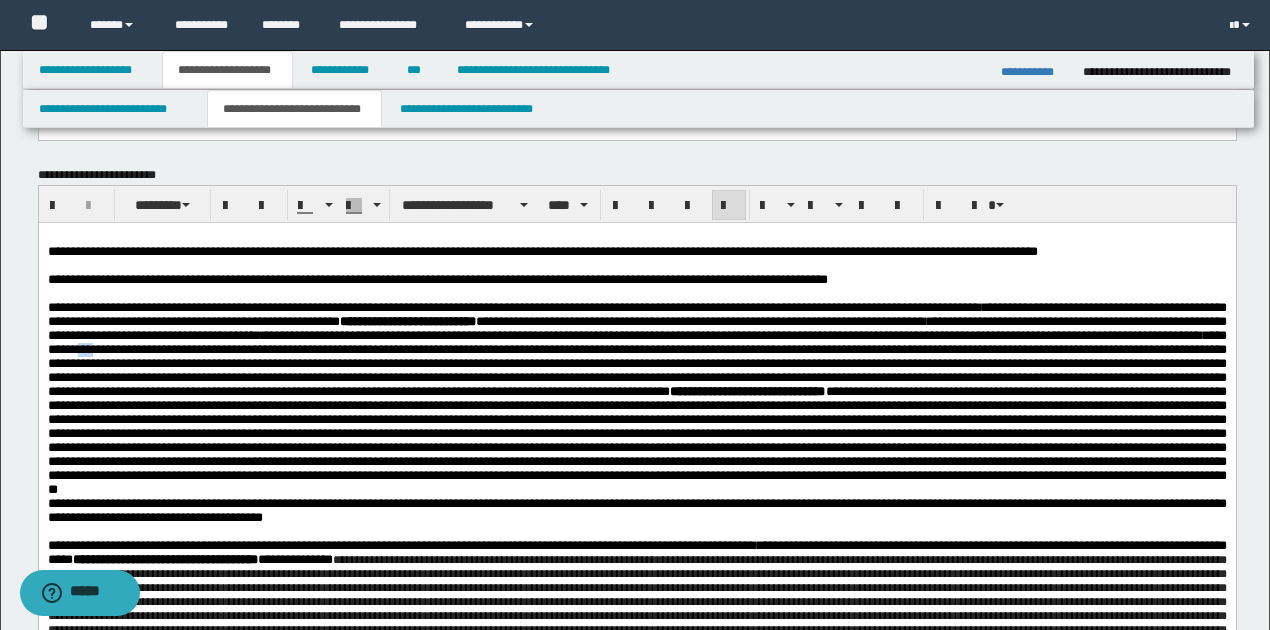 drag, startPoint x: 446, startPoint y: 360, endPoint x: 456, endPoint y: 364, distance: 10.770329 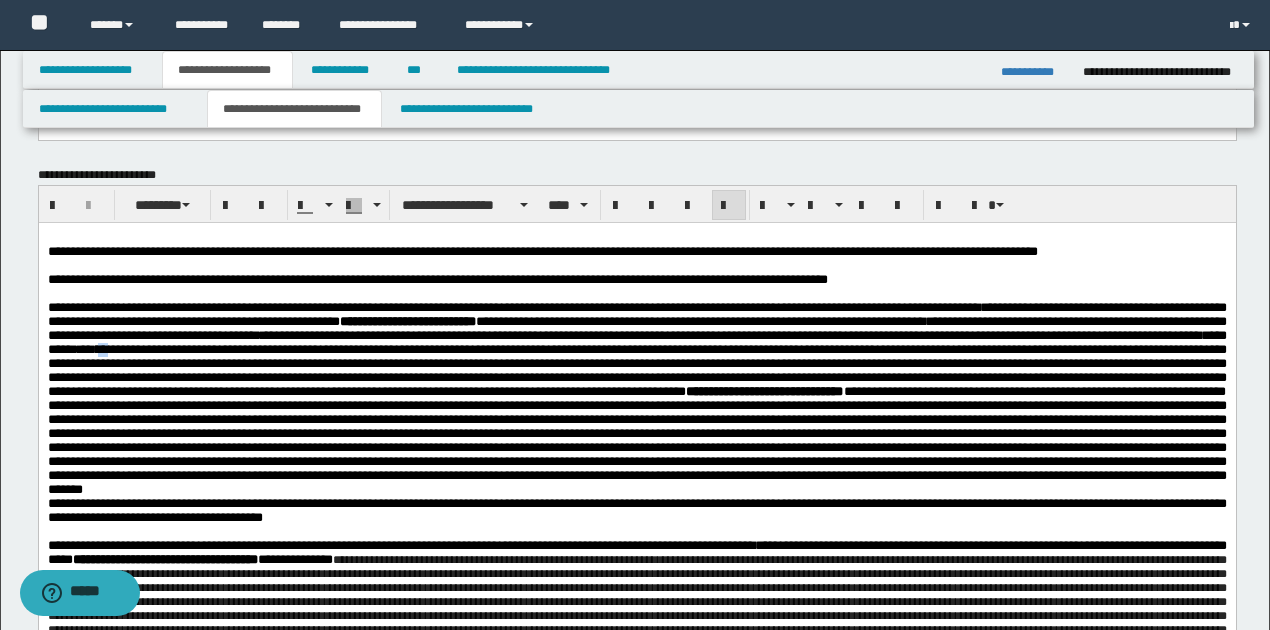 click on "**********" at bounding box center (636, 349) 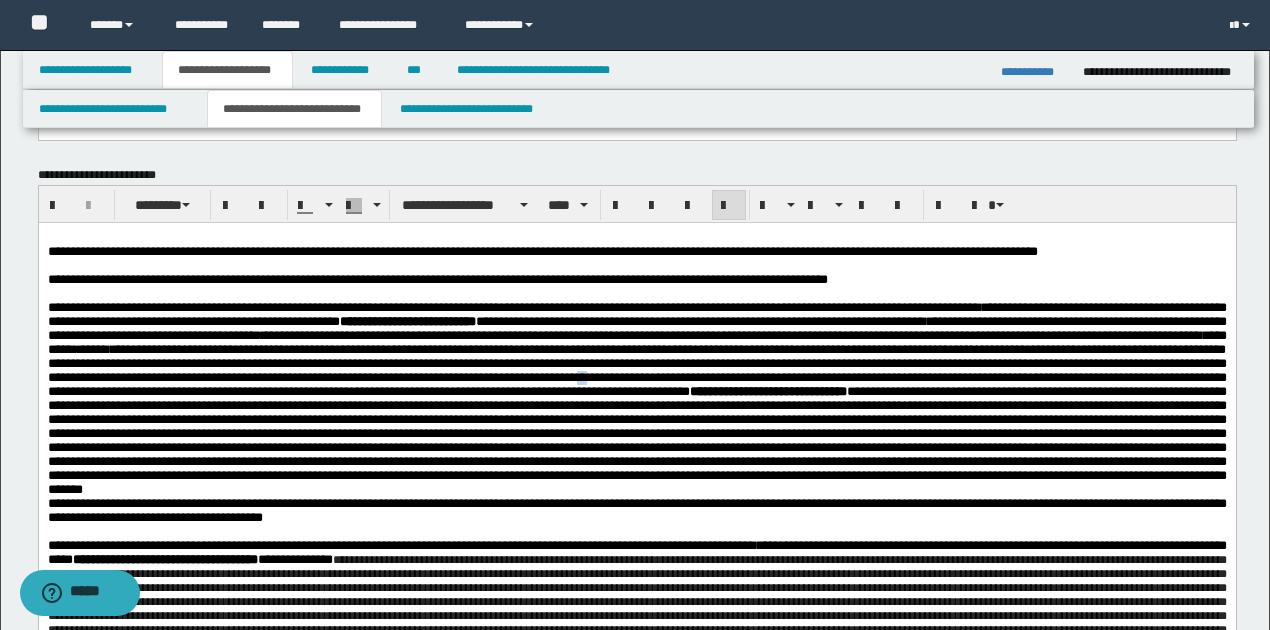 click on "**********" at bounding box center [636, 349] 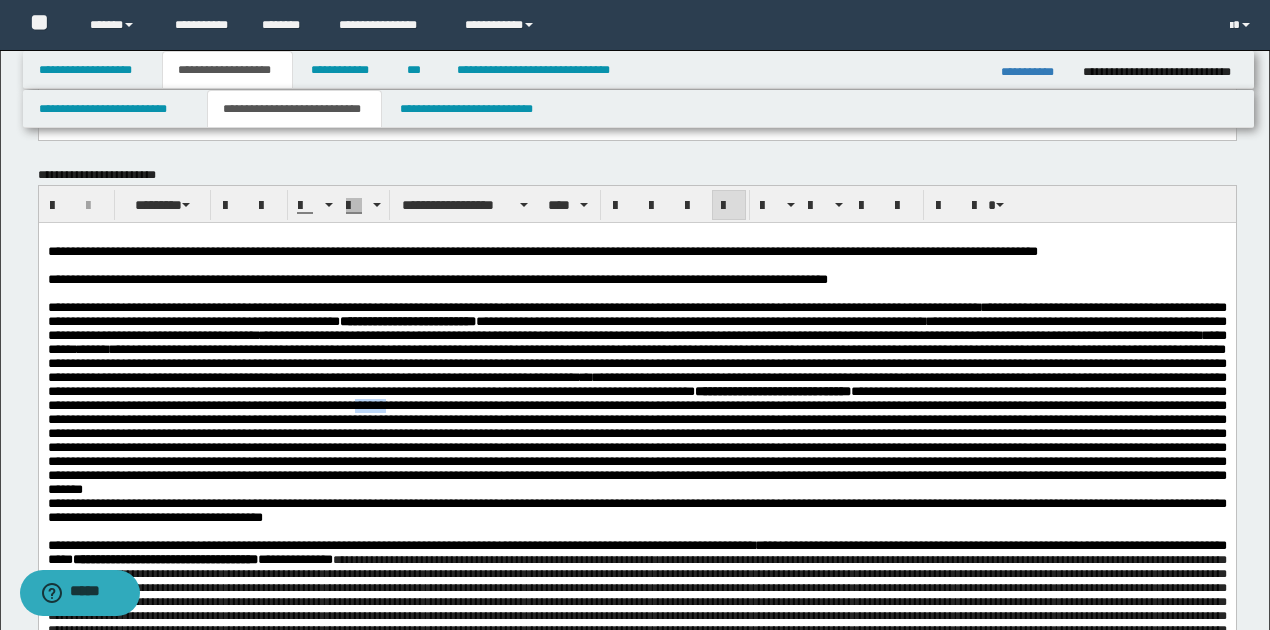 drag, startPoint x: 1144, startPoint y: 422, endPoint x: 1172, endPoint y: 422, distance: 28 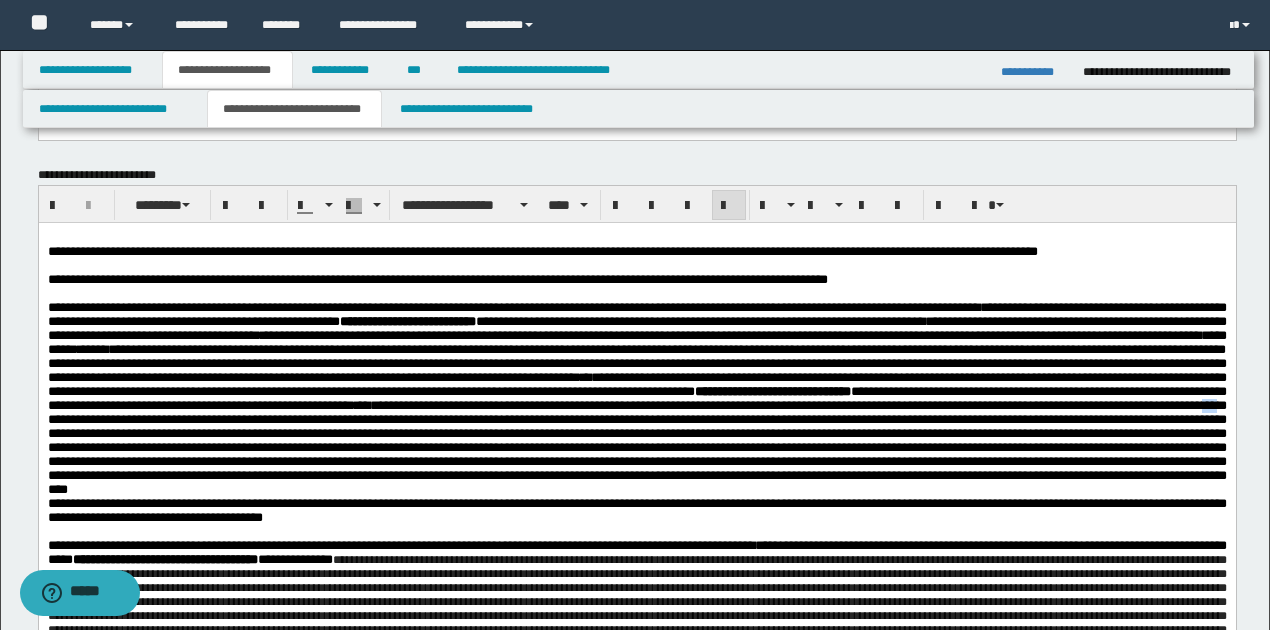 drag, startPoint x: 948, startPoint y: 439, endPoint x: 965, endPoint y: 440, distance: 17.029387 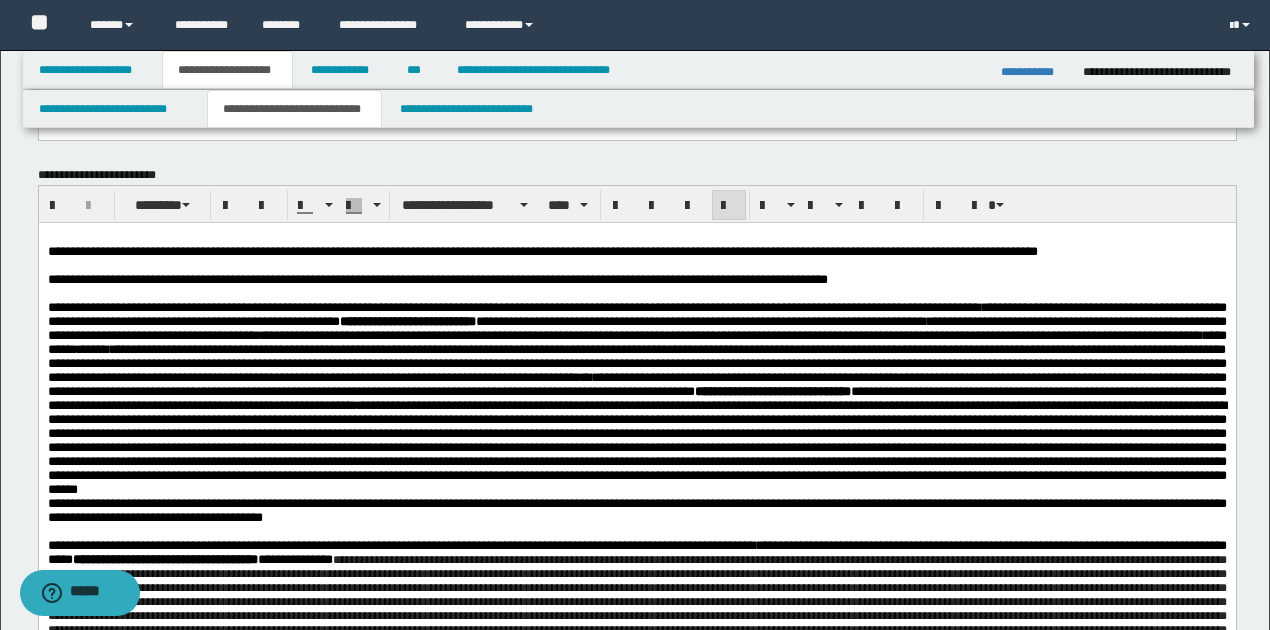 drag, startPoint x: 972, startPoint y: 438, endPoint x: 986, endPoint y: 438, distance: 14 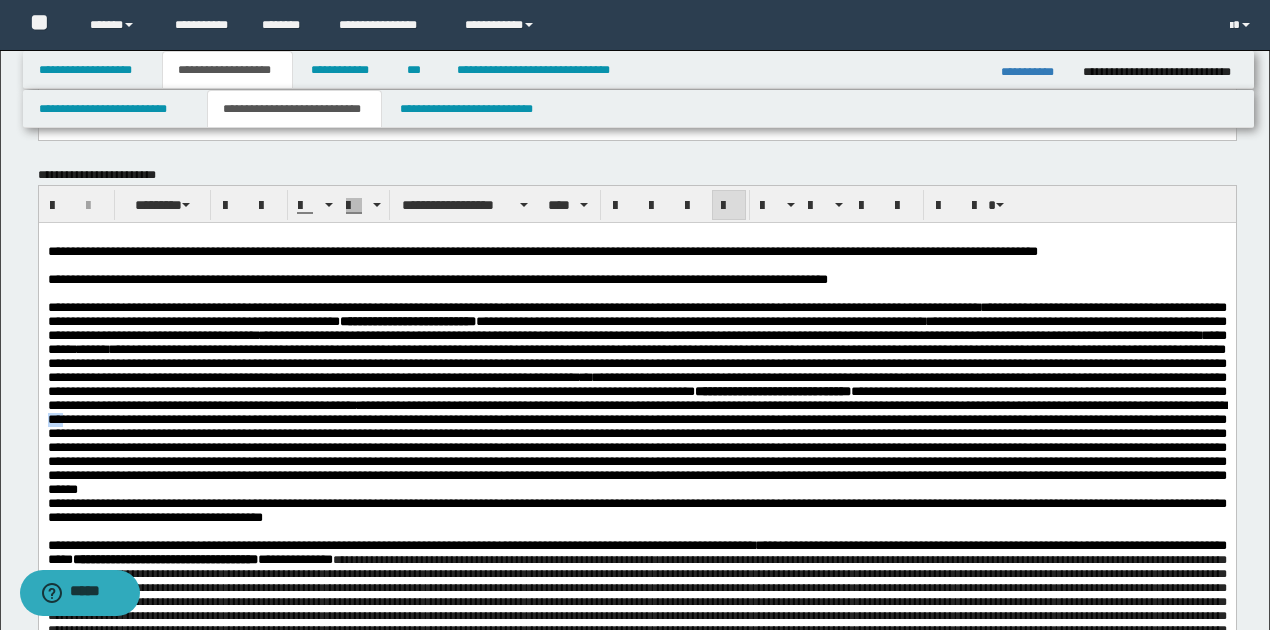 drag, startPoint x: 975, startPoint y: 436, endPoint x: 988, endPoint y: 438, distance: 13.152946 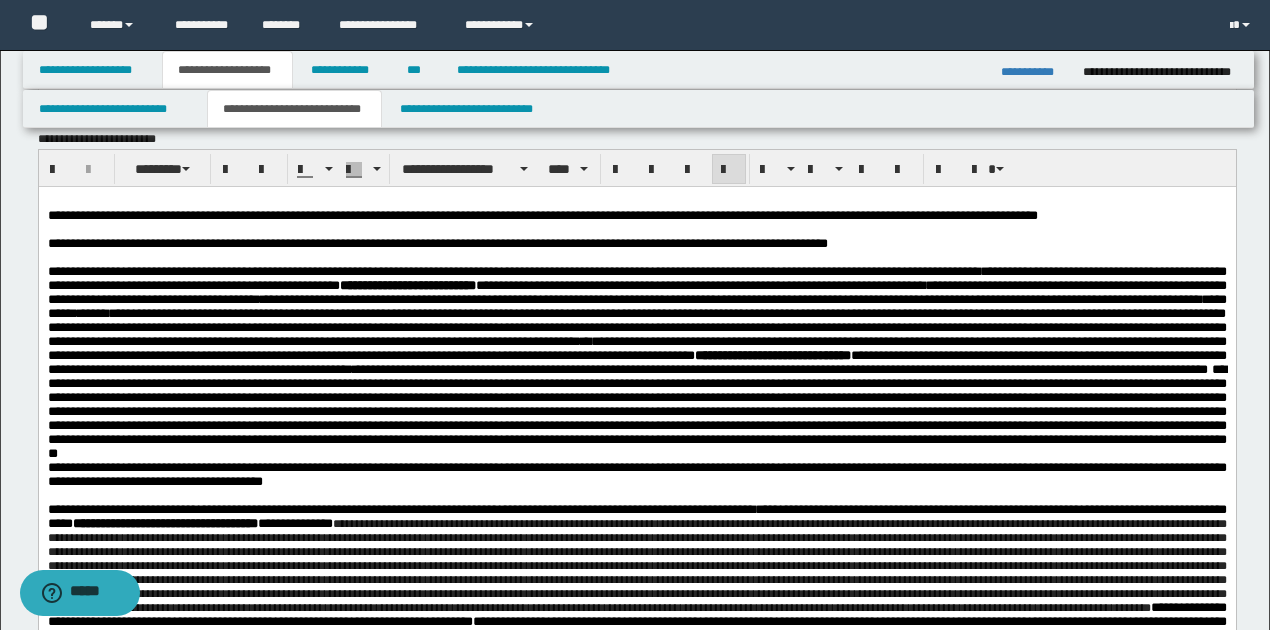 scroll, scrollTop: 733, scrollLeft: 0, axis: vertical 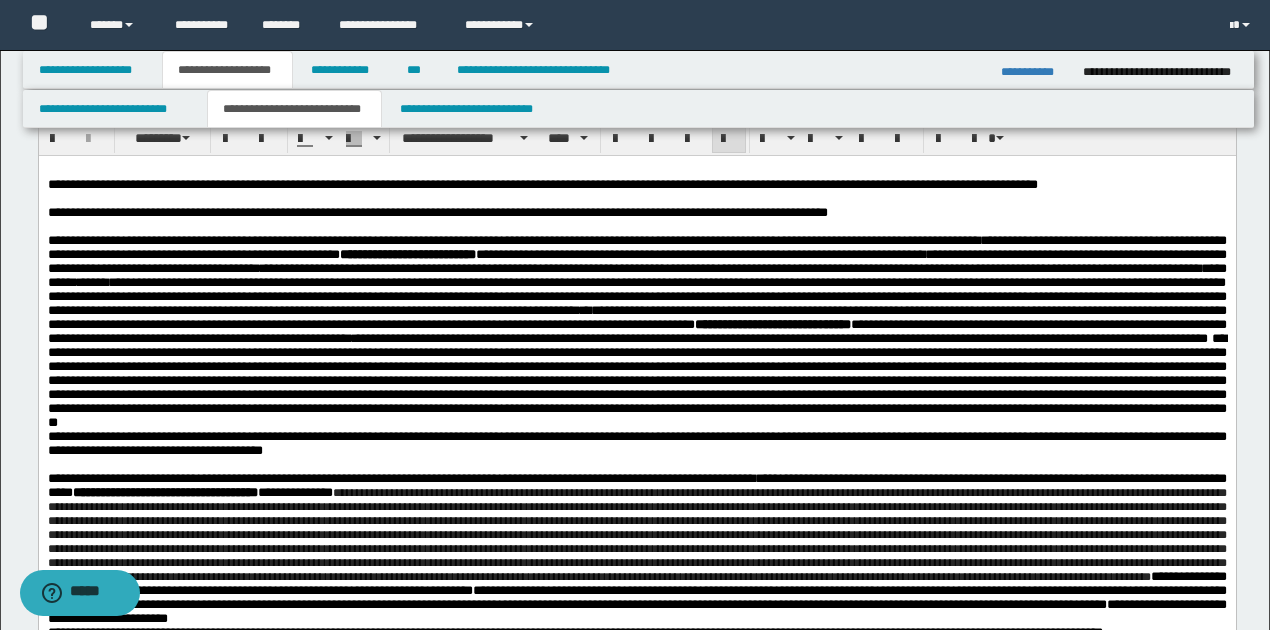 click on "**********" at bounding box center [636, 332] 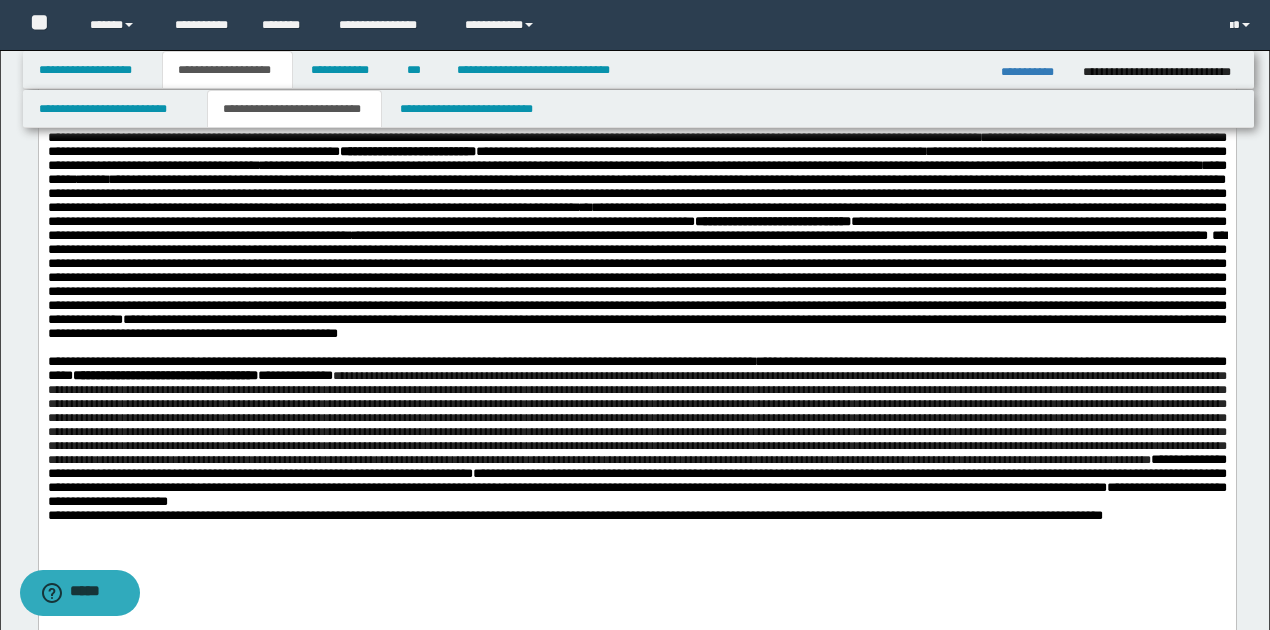 scroll, scrollTop: 866, scrollLeft: 0, axis: vertical 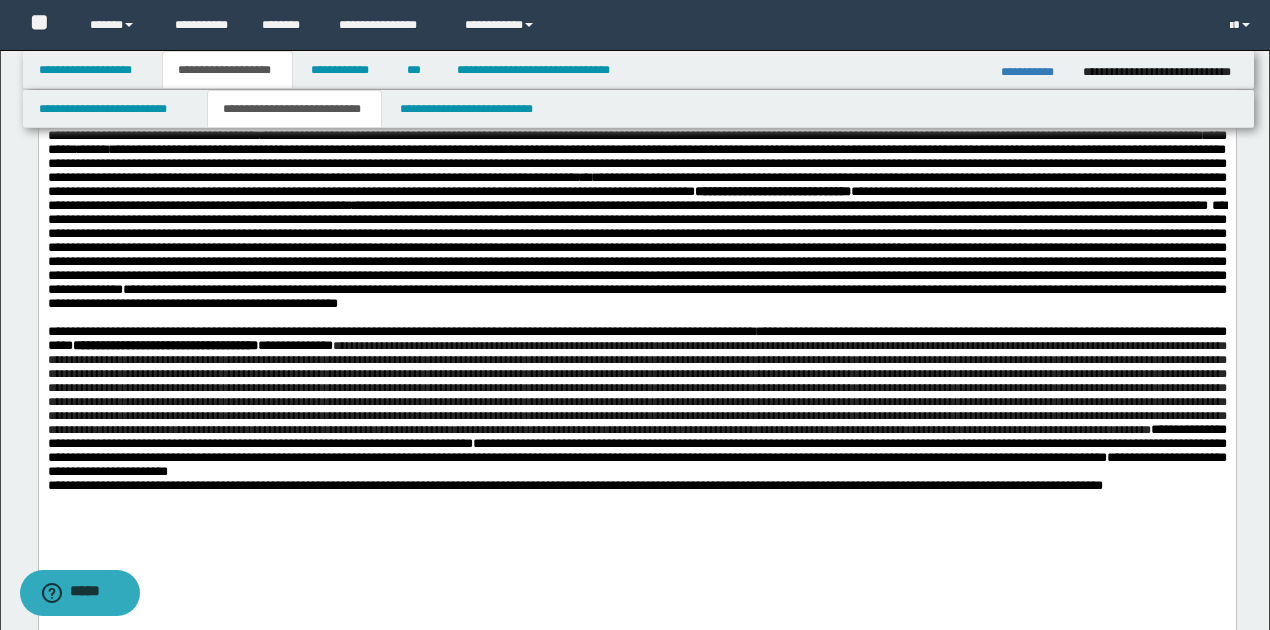 drag, startPoint x: 512, startPoint y: 392, endPoint x: 591, endPoint y: 456, distance: 101.671036 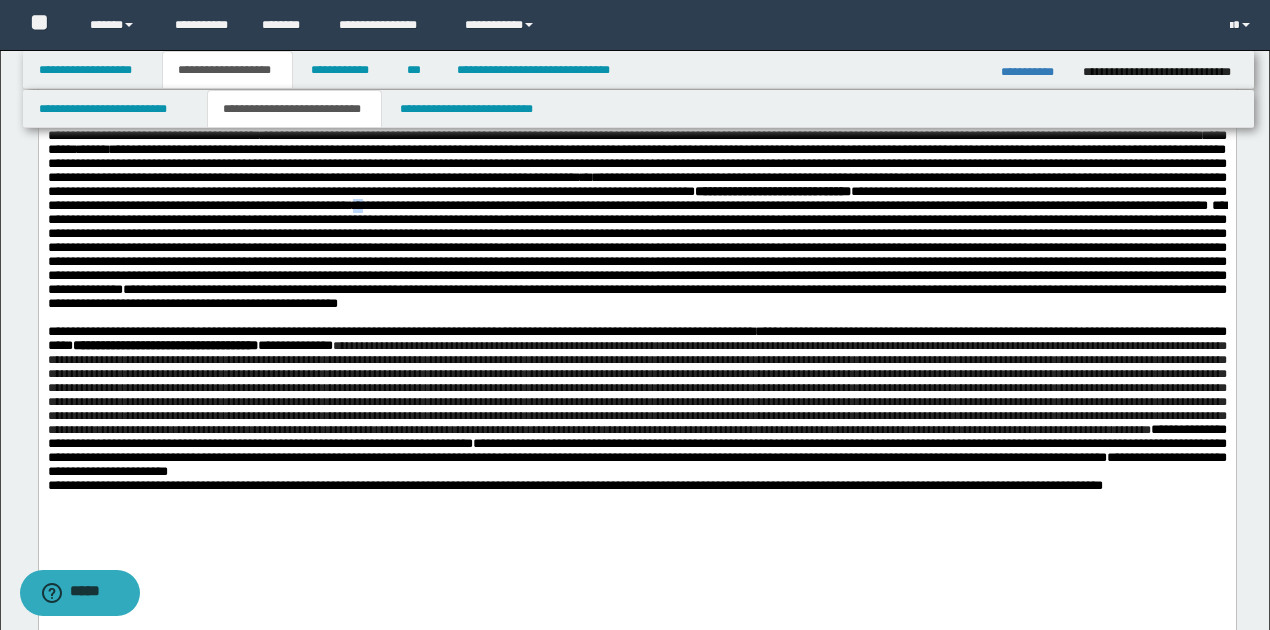 click on "**********" at bounding box center (636, 240) 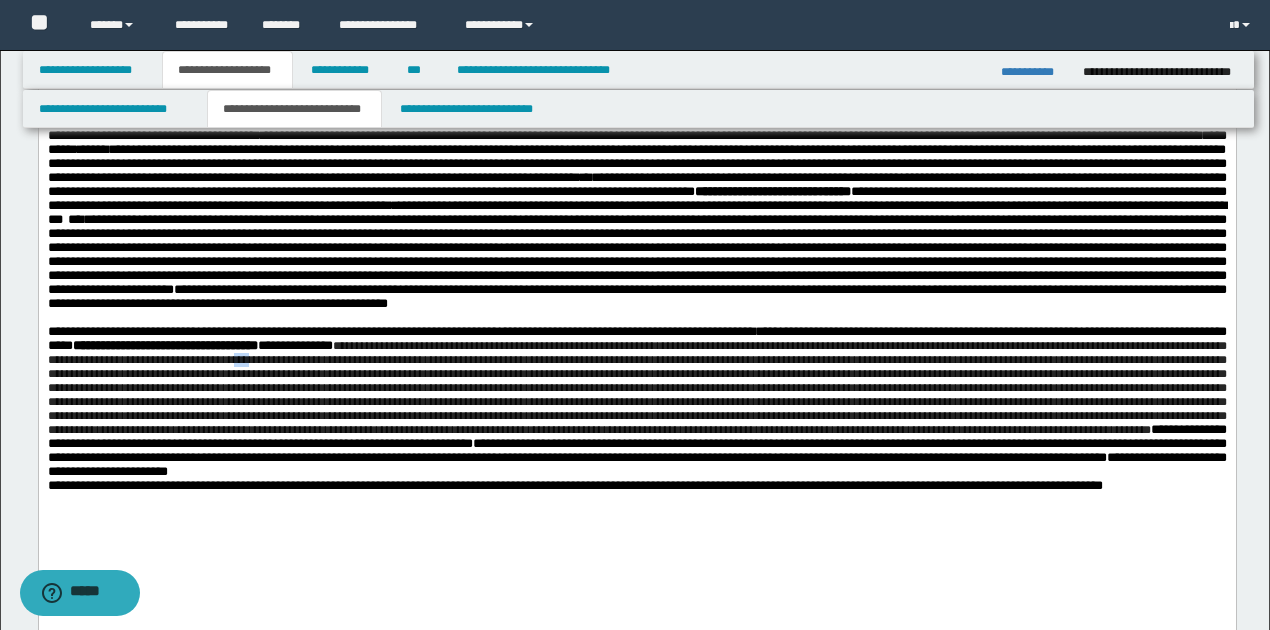 drag, startPoint x: 465, startPoint y: 406, endPoint x: 482, endPoint y: 409, distance: 17.262676 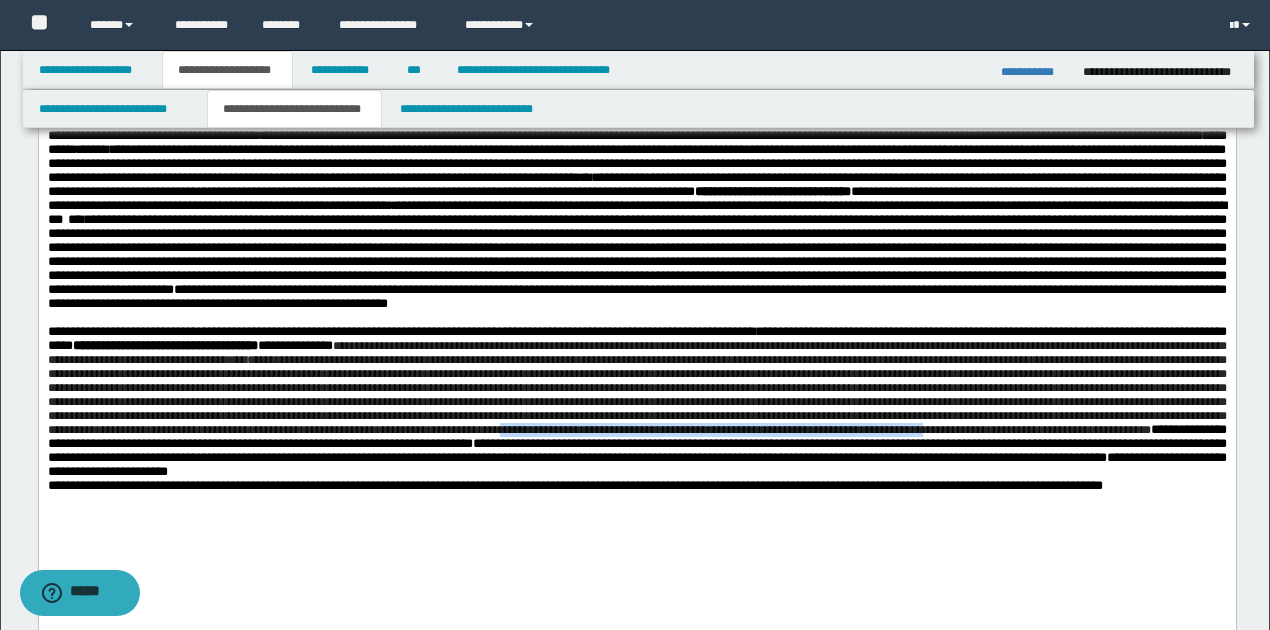 drag, startPoint x: 743, startPoint y: 485, endPoint x: 1158, endPoint y: 487, distance: 415.00482 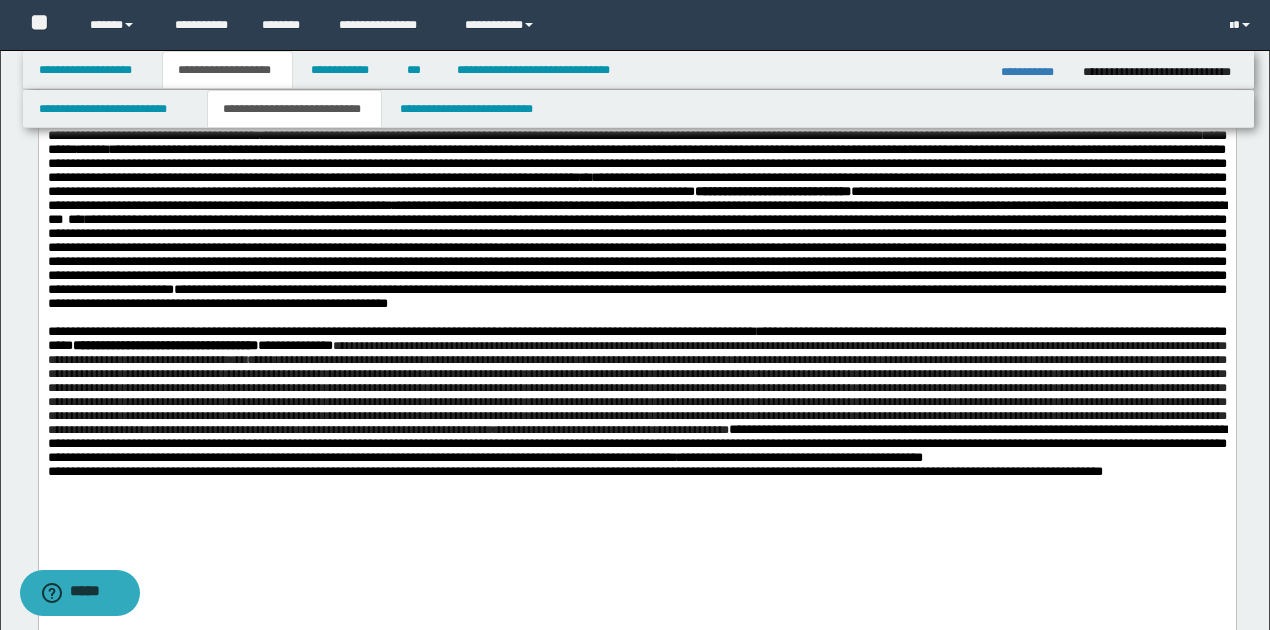 click on "**********" at bounding box center [636, 450] 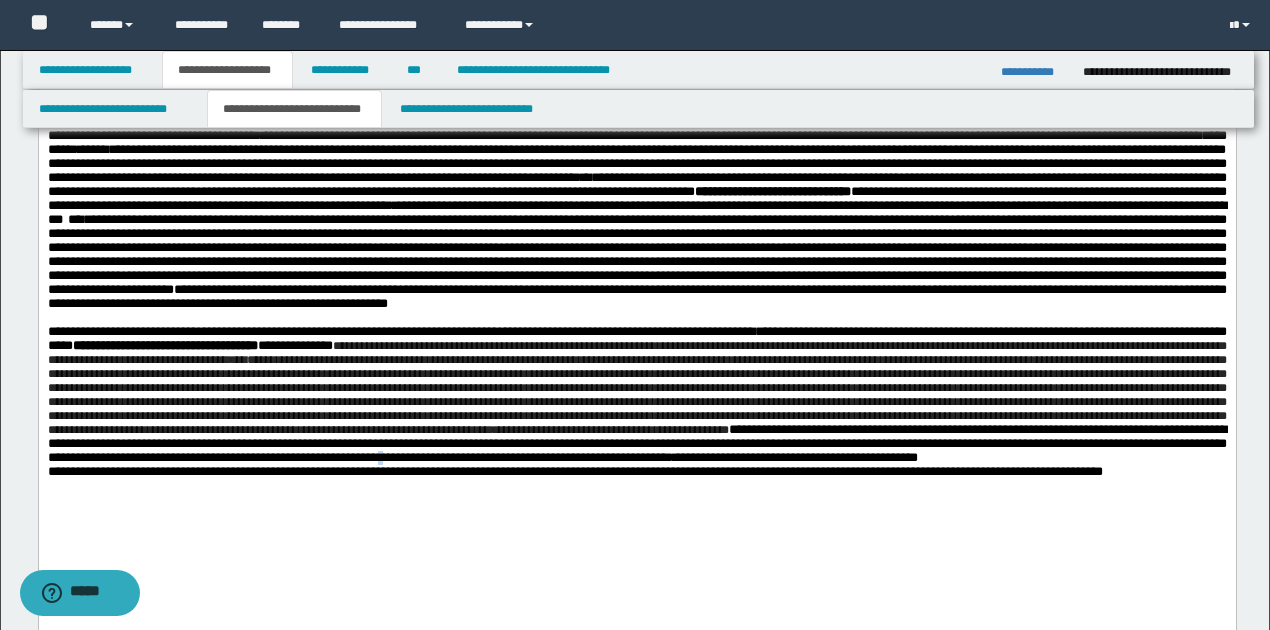 click on "**********" at bounding box center (636, 450) 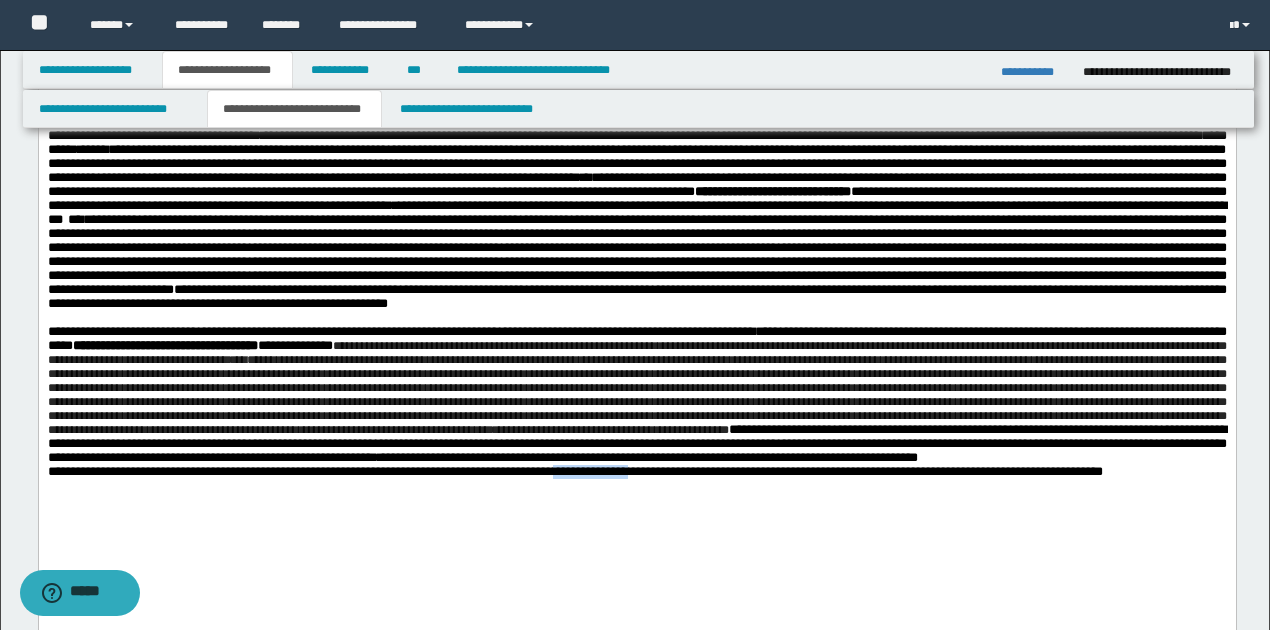 drag, startPoint x: 605, startPoint y: 543, endPoint x: 684, endPoint y: 545, distance: 79.025314 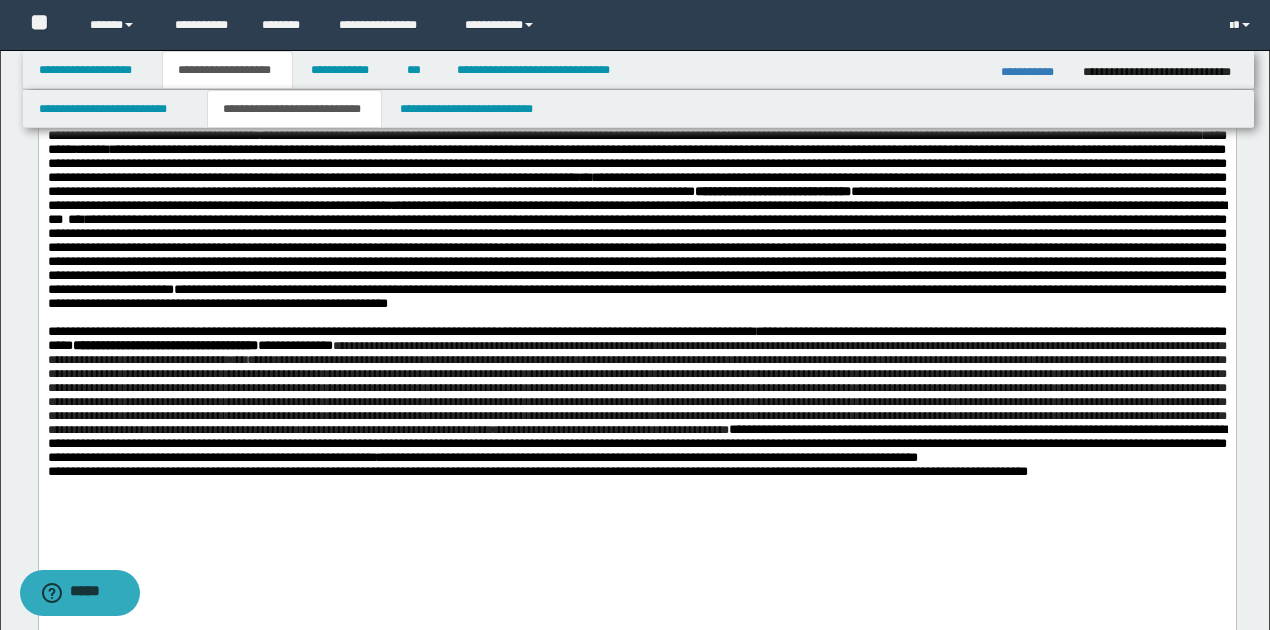 click on "**********" at bounding box center (537, 471) 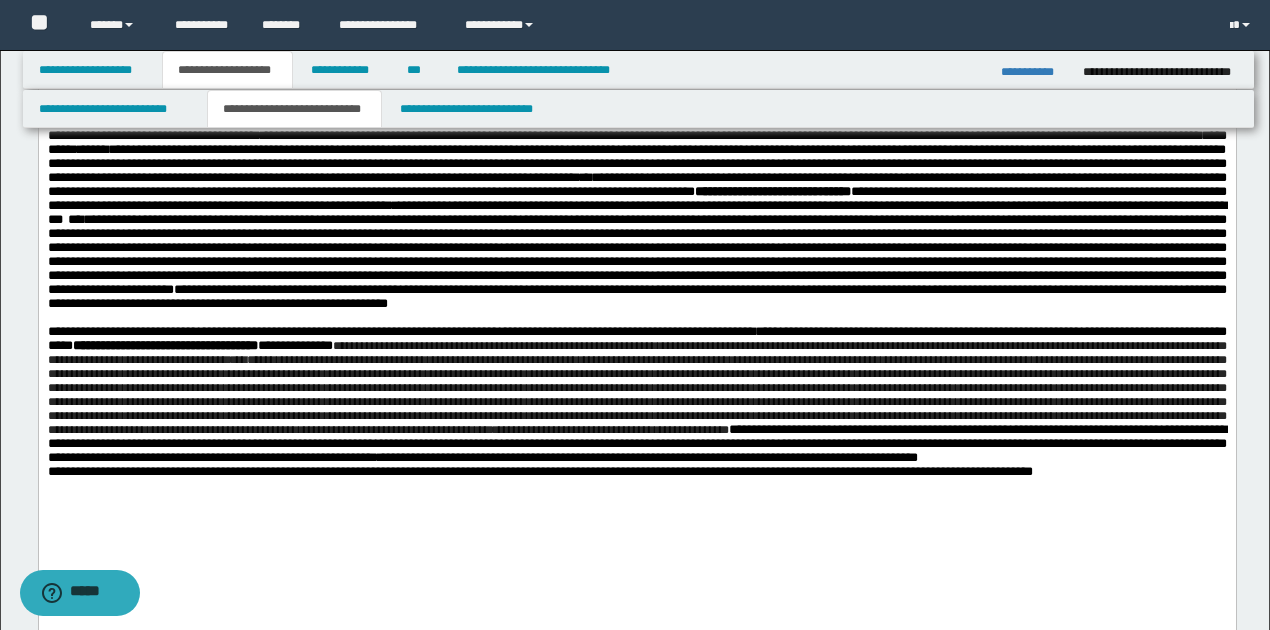 click on "**********" at bounding box center (539, 471) 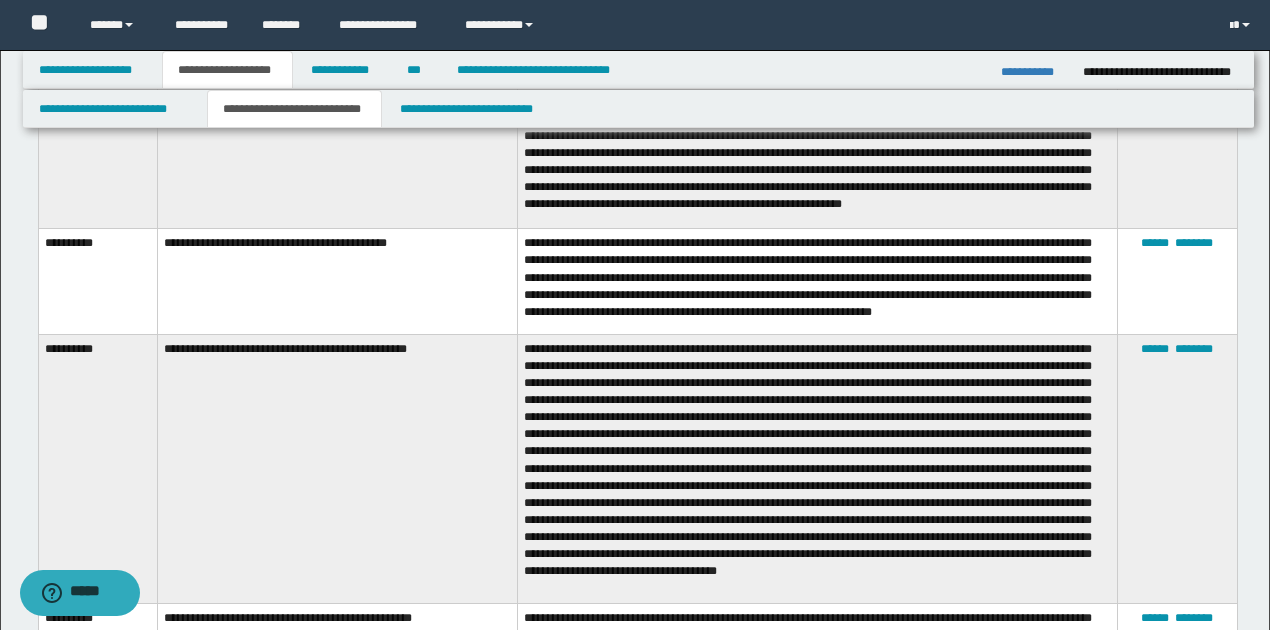 scroll, scrollTop: 1600, scrollLeft: 0, axis: vertical 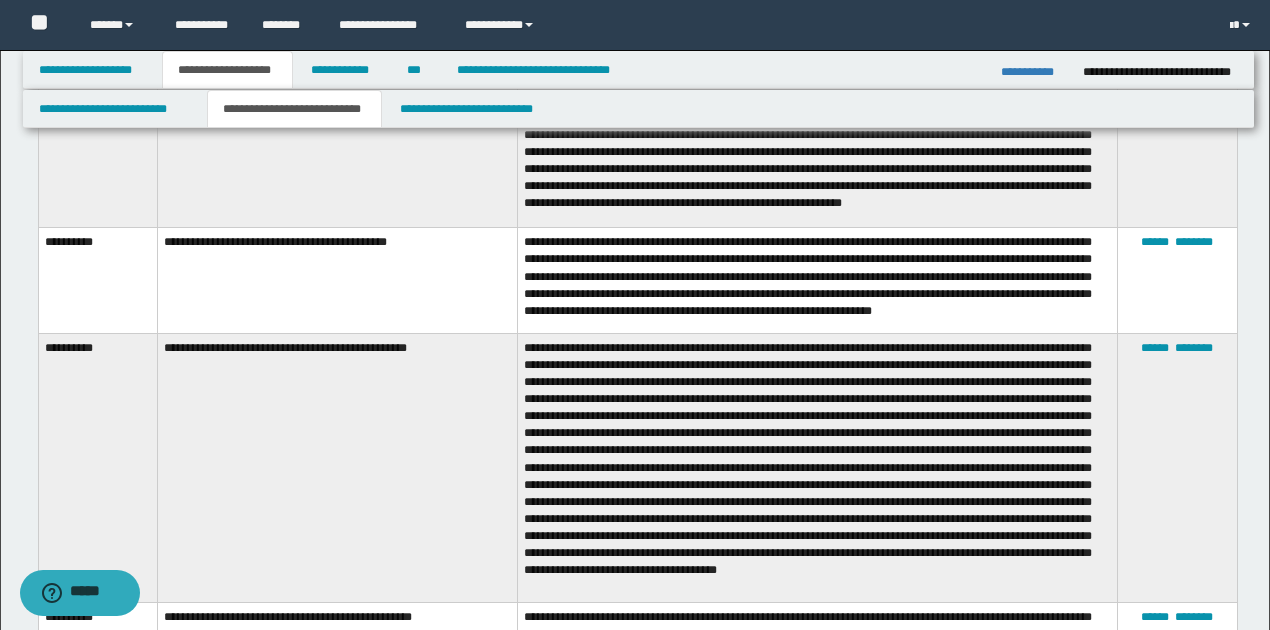 click on "**********" at bounding box center [818, 280] 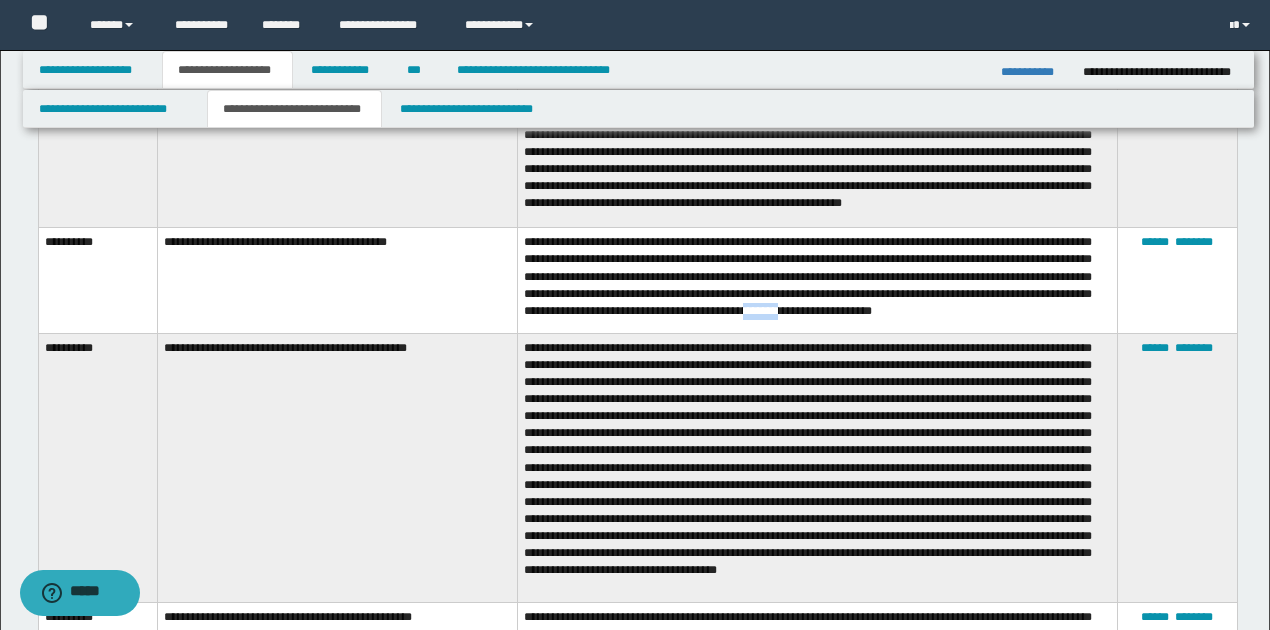 click on "**********" at bounding box center [818, 280] 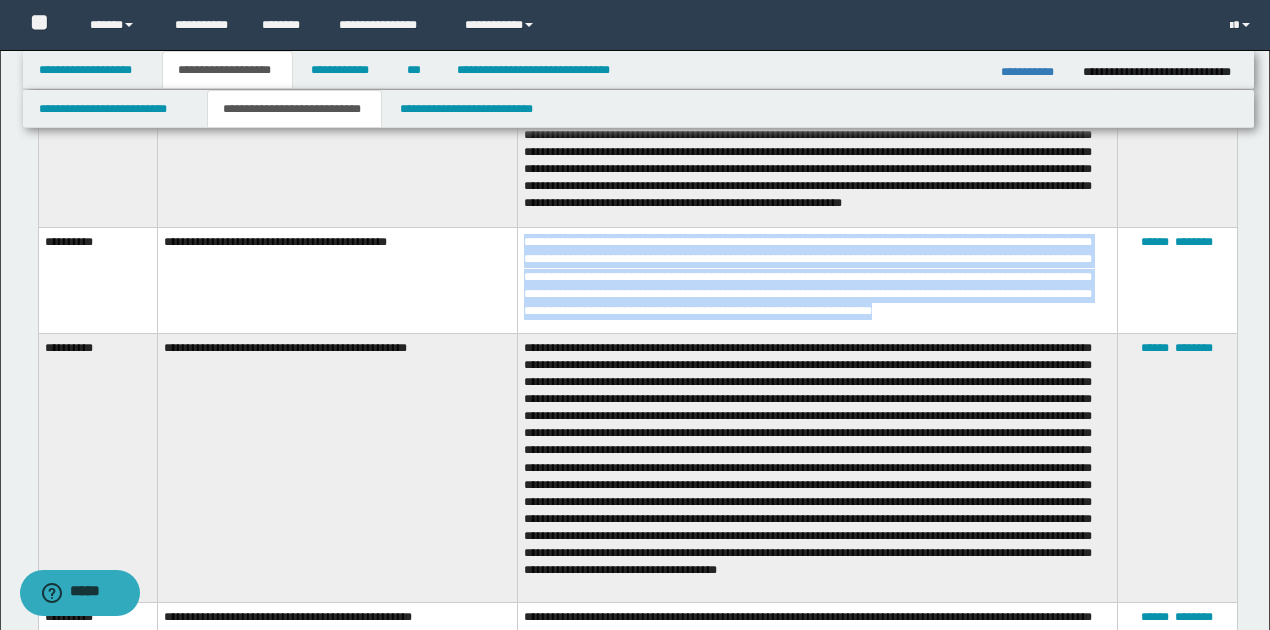 click on "**********" at bounding box center (818, 280) 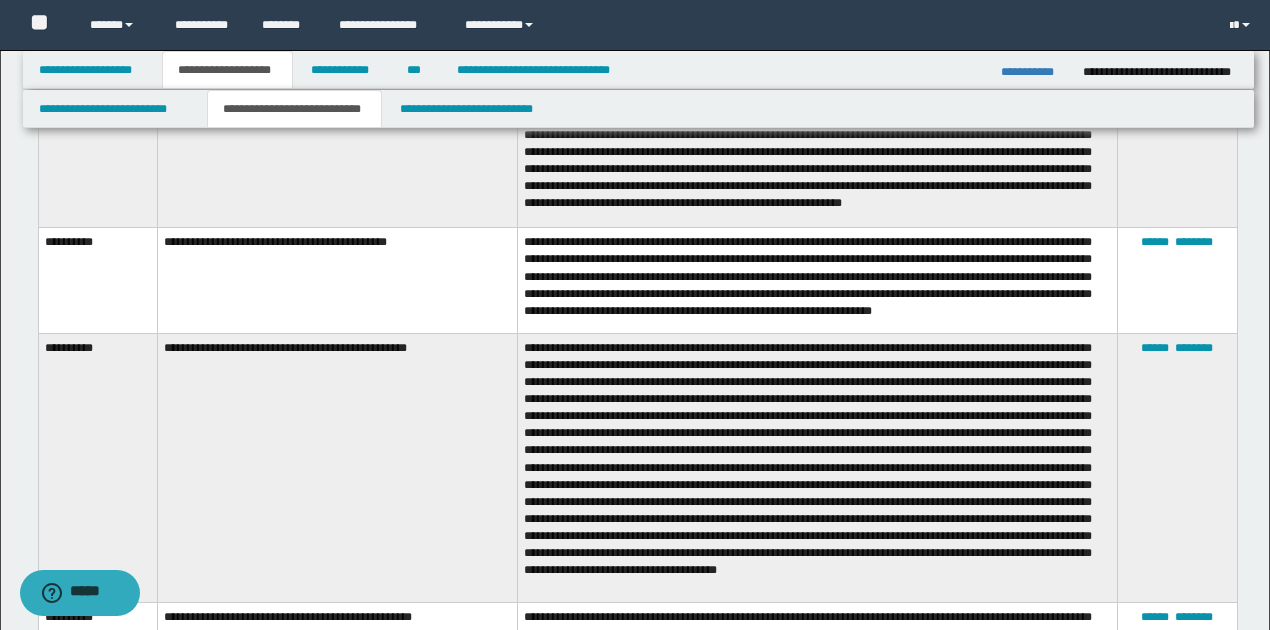 click at bounding box center (818, 468) 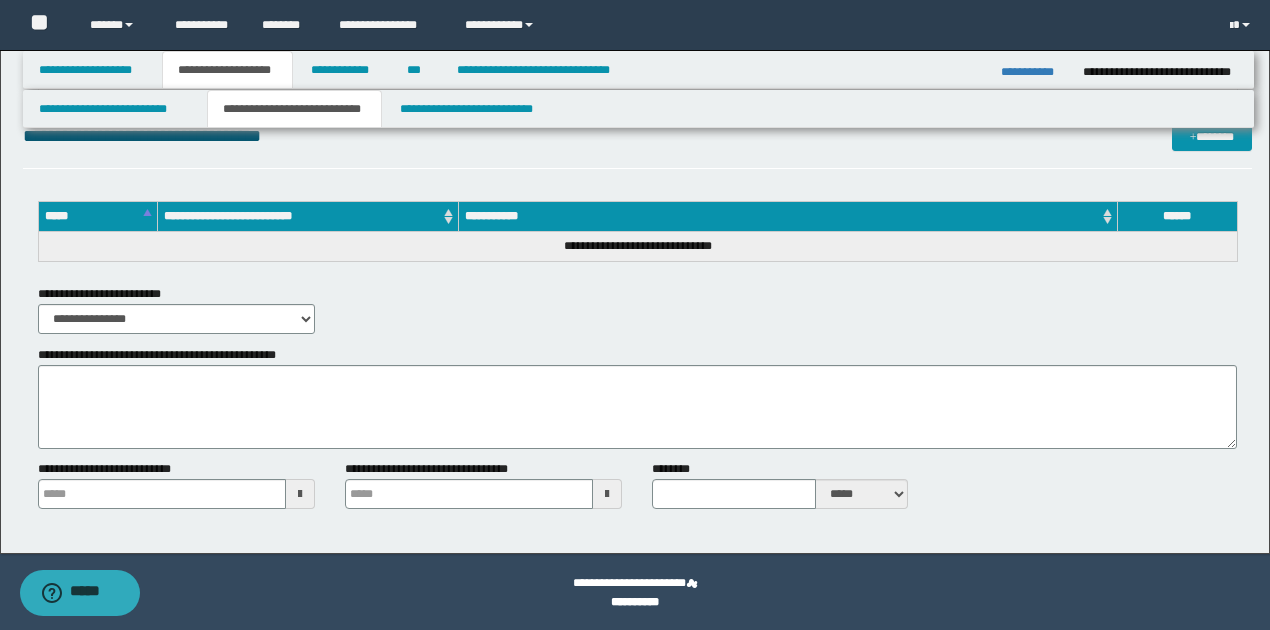 scroll, scrollTop: 3584, scrollLeft: 0, axis: vertical 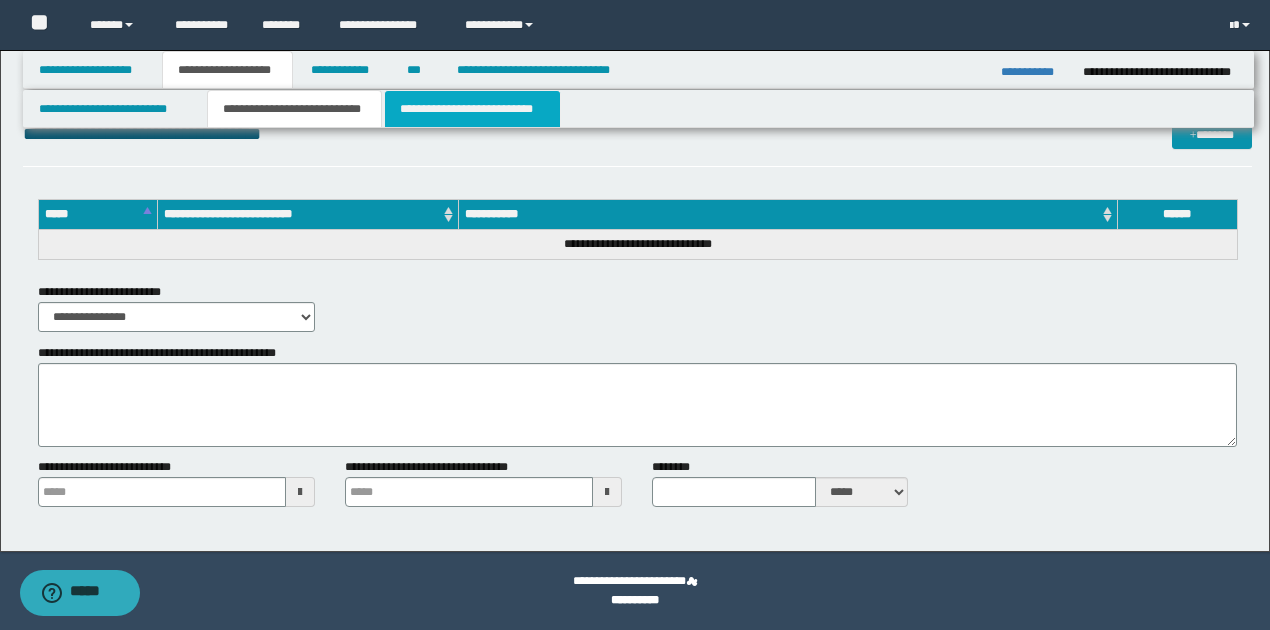 click on "**********" at bounding box center (472, 109) 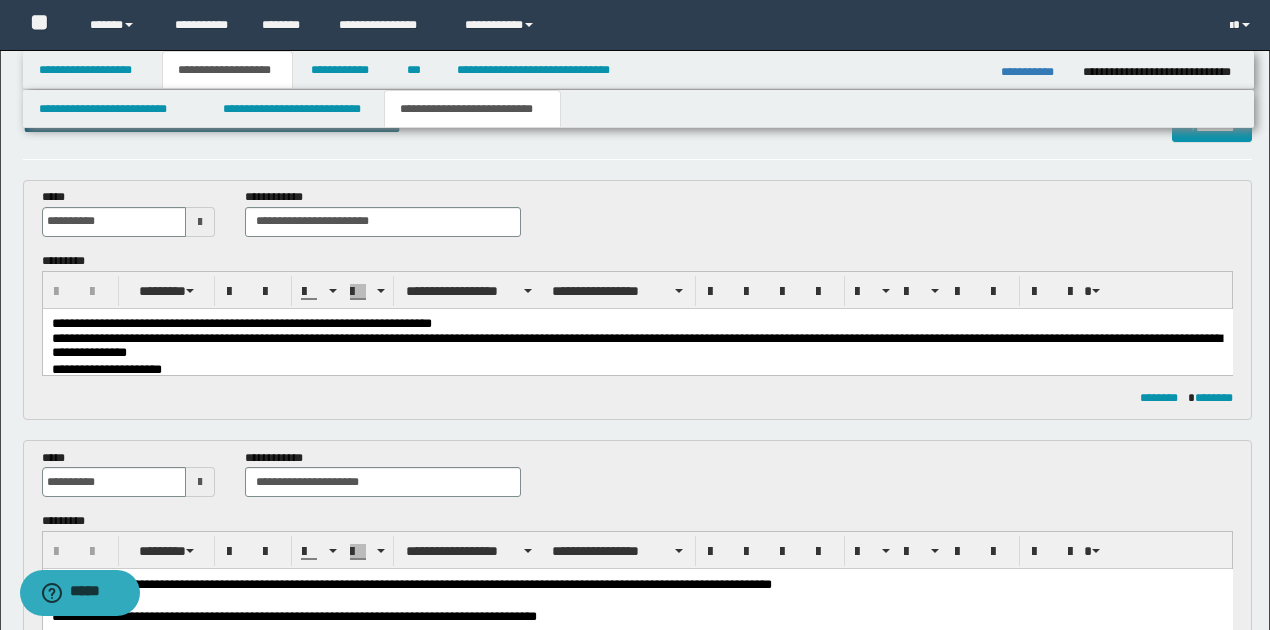 scroll, scrollTop: 42, scrollLeft: 0, axis: vertical 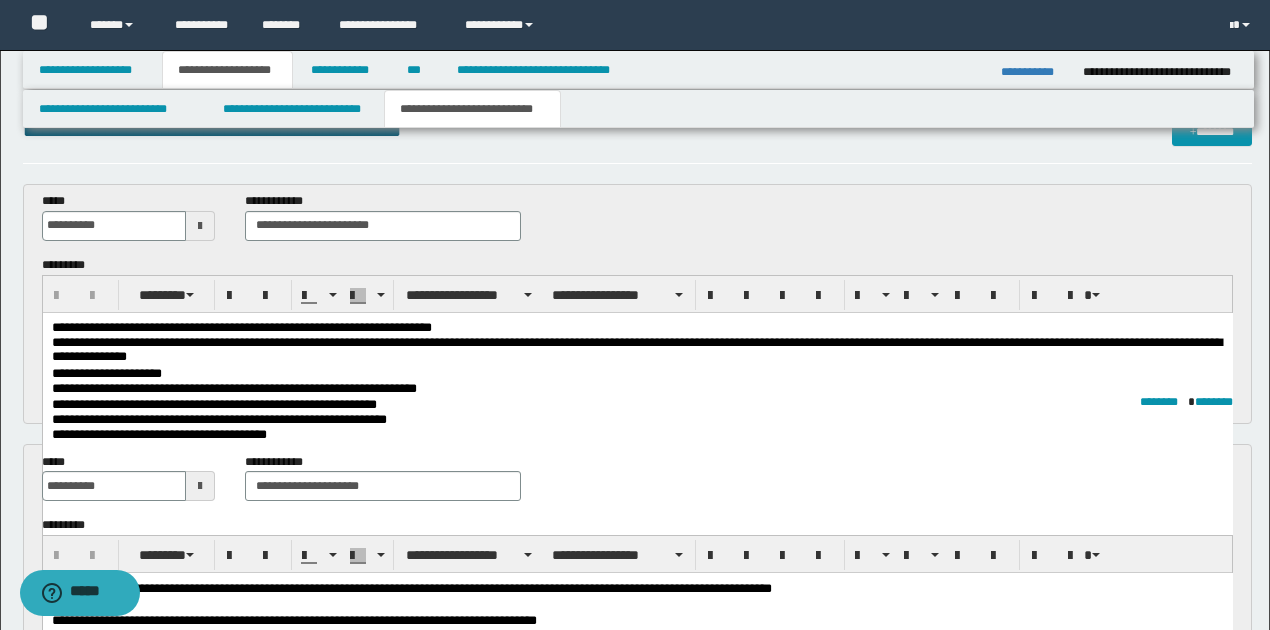 click on "**********" at bounding box center [637, 350] 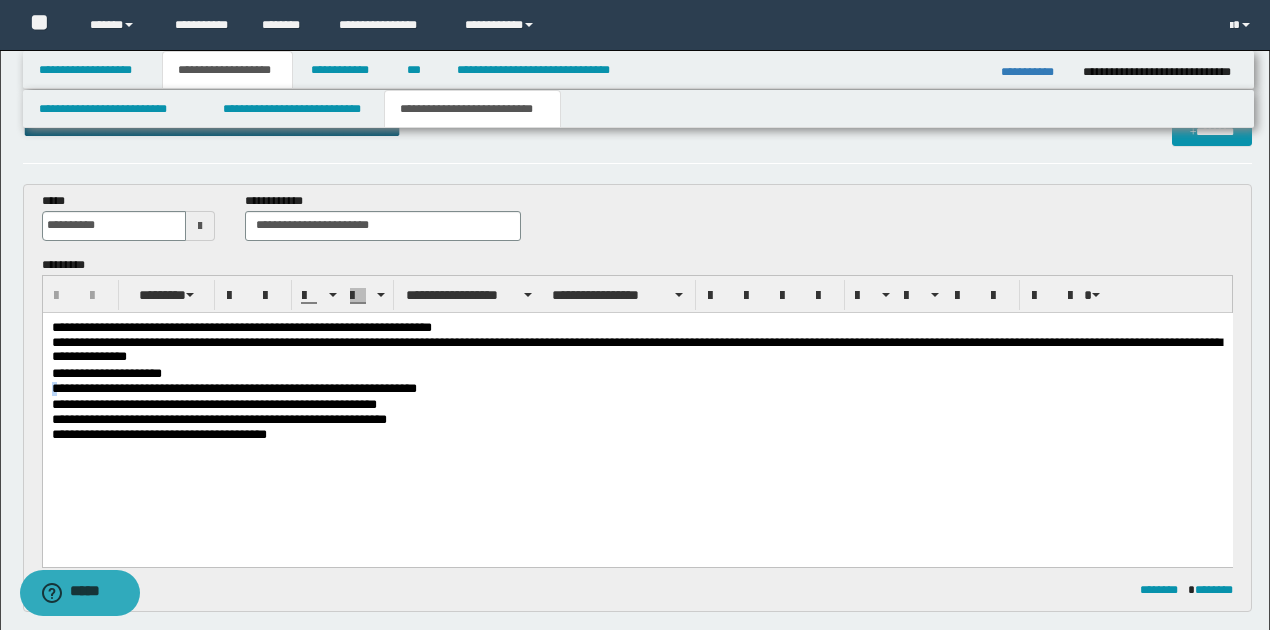click on "**********" at bounding box center [637, 388] 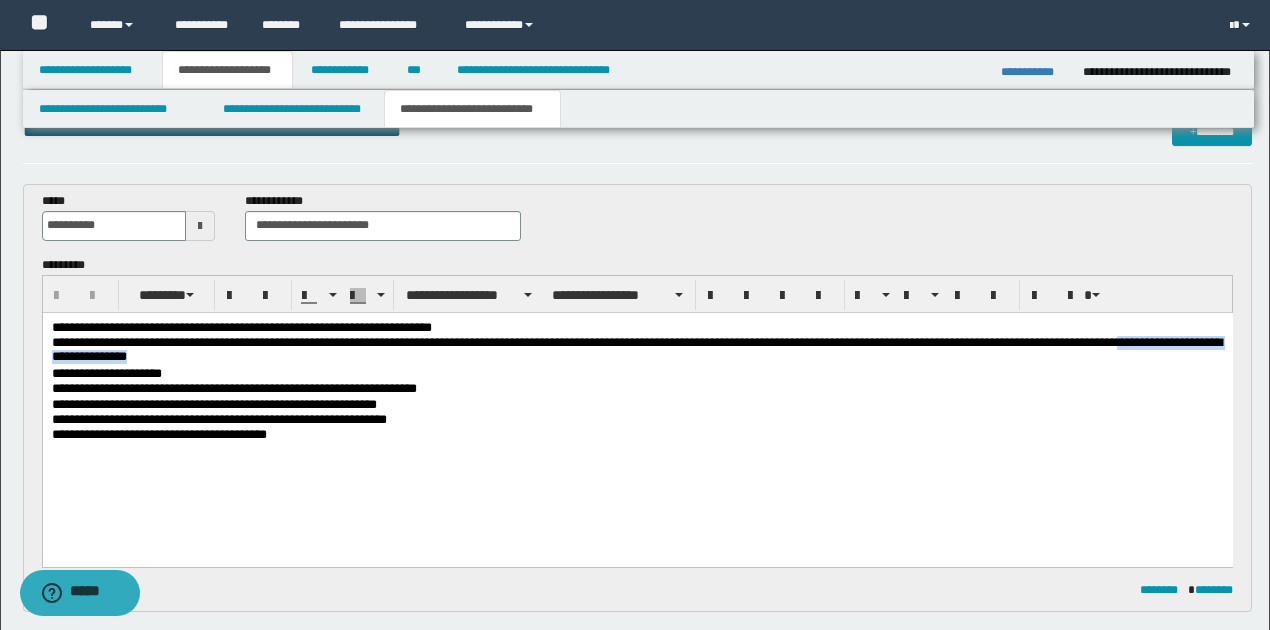 drag, startPoint x: 1199, startPoint y: 339, endPoint x: 1211, endPoint y: 356, distance: 20.808653 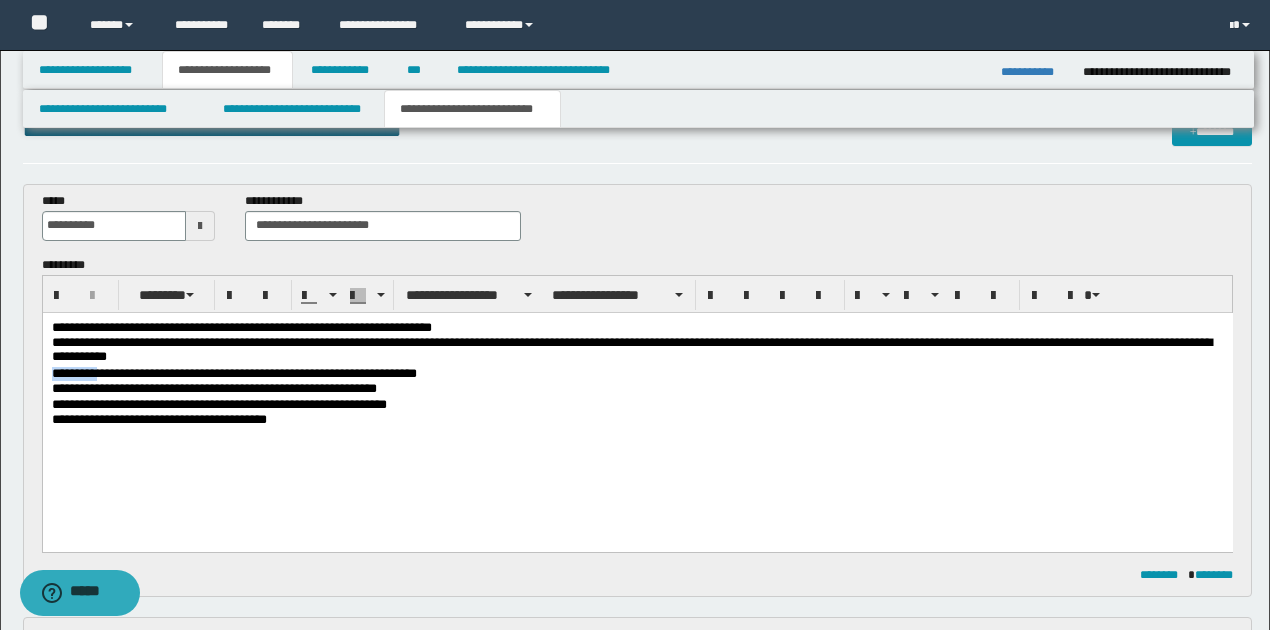drag, startPoint x: 53, startPoint y: 371, endPoint x: 99, endPoint y: 377, distance: 46.389652 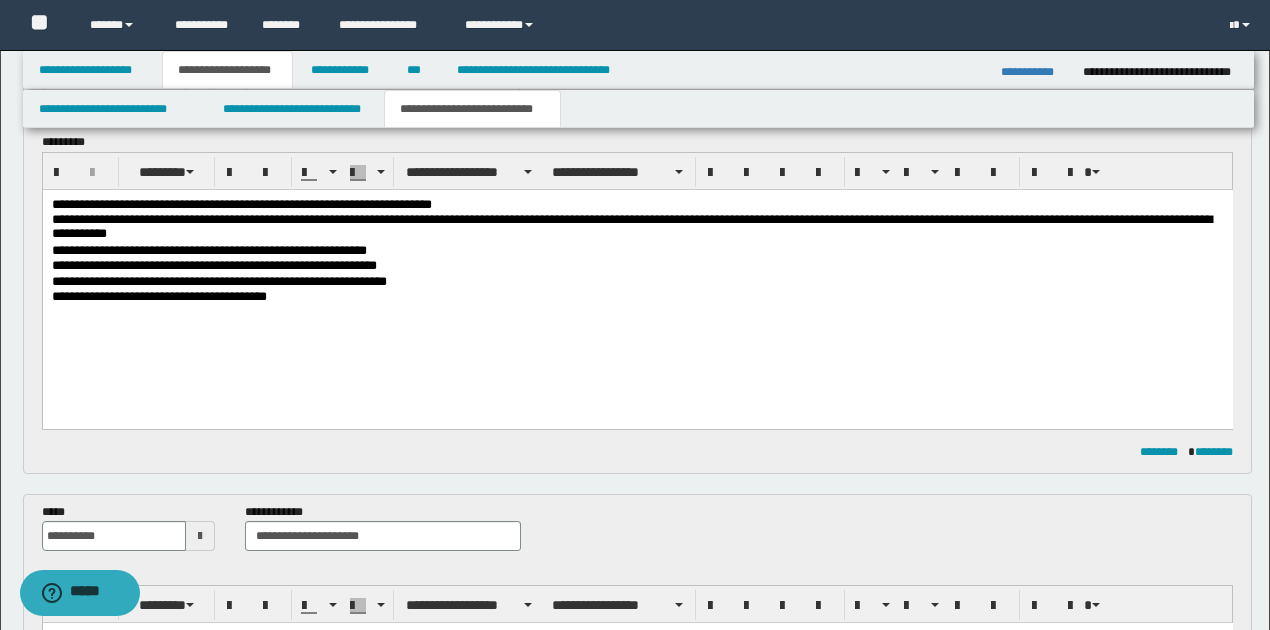 scroll, scrollTop: 175, scrollLeft: 0, axis: vertical 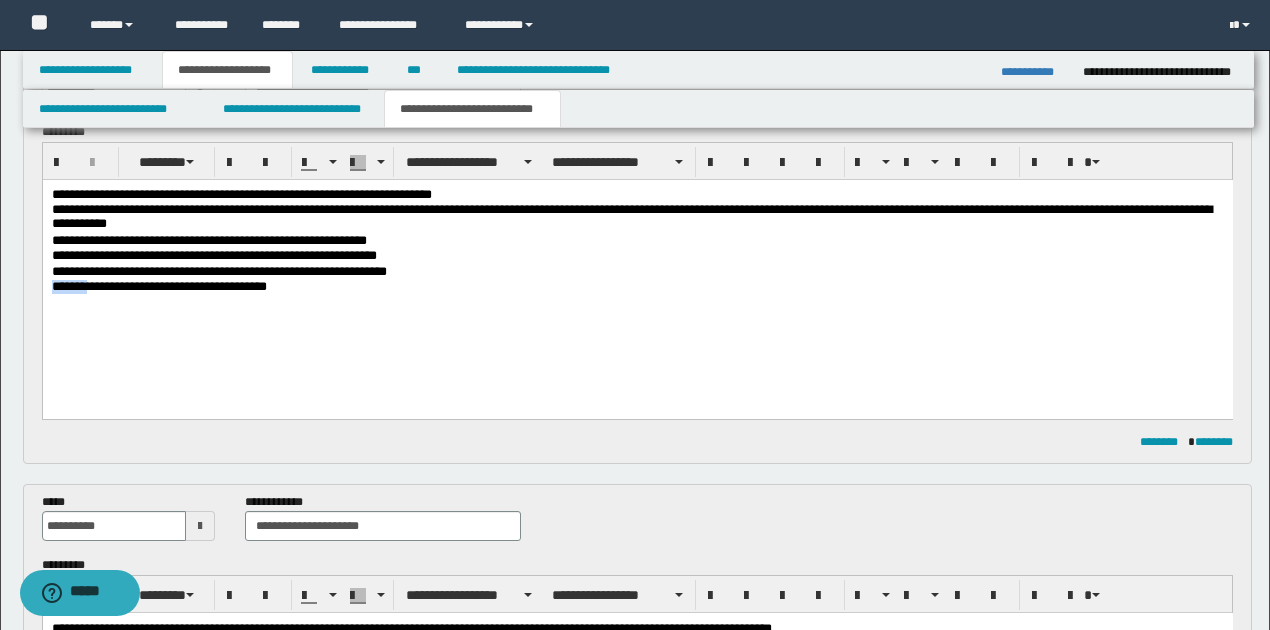 drag, startPoint x: 49, startPoint y: 284, endPoint x: 88, endPoint y: 284, distance: 39 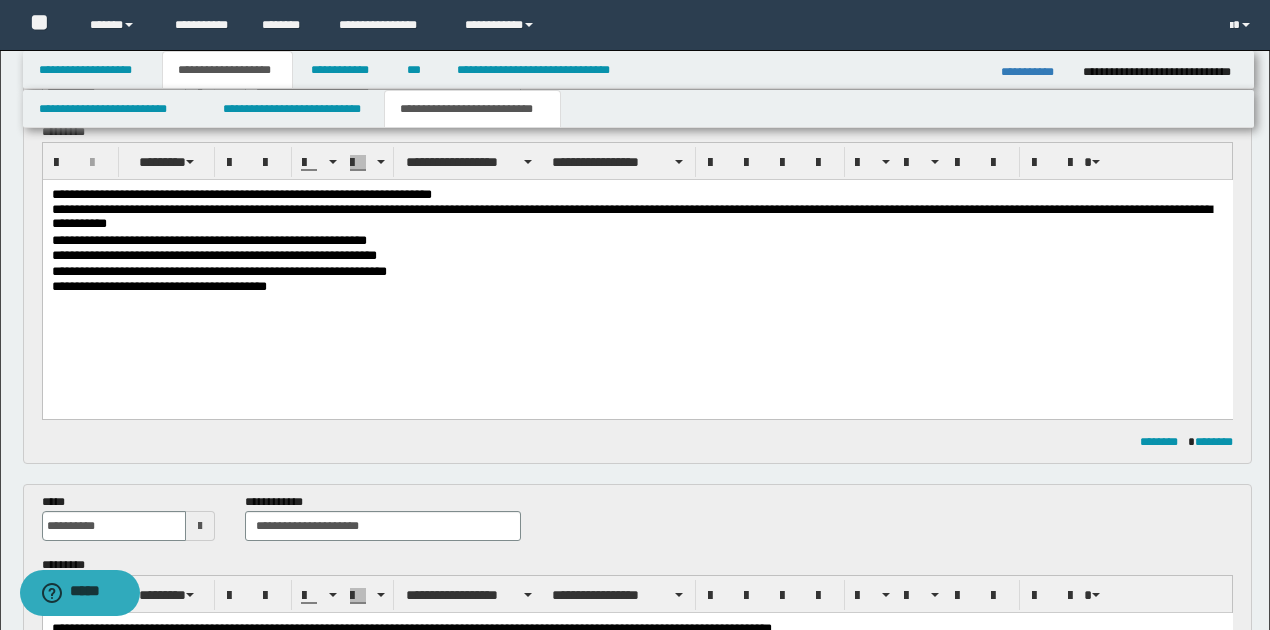click on "**********" at bounding box center (637, 286) 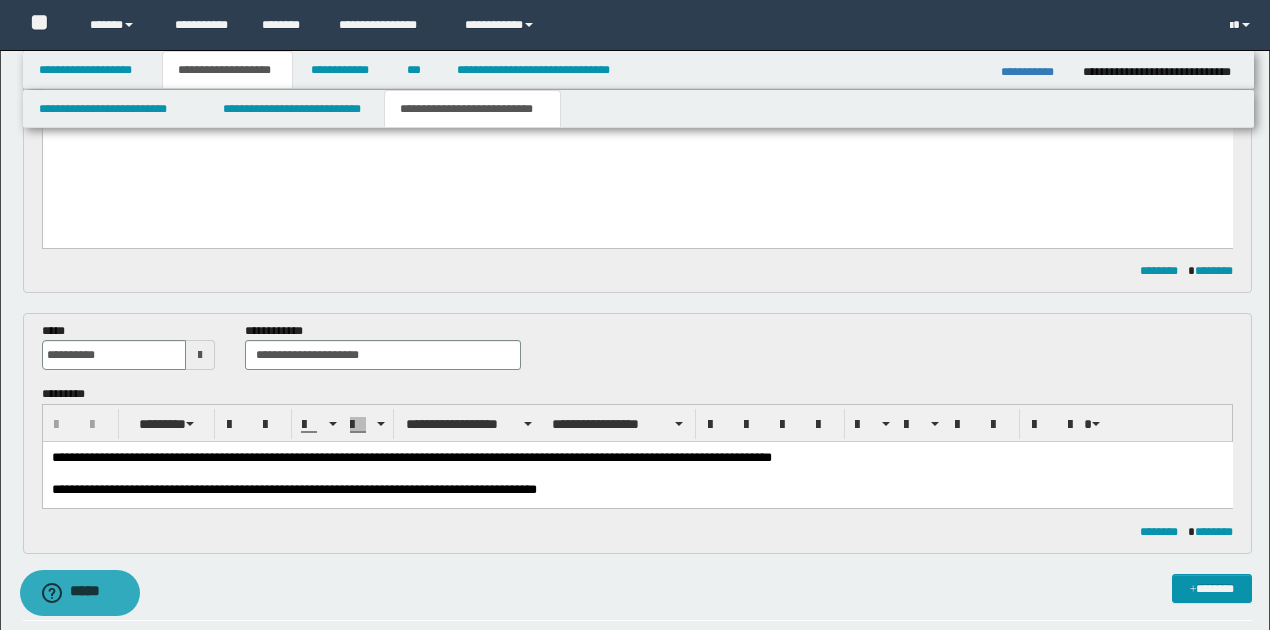 scroll, scrollTop: 442, scrollLeft: 0, axis: vertical 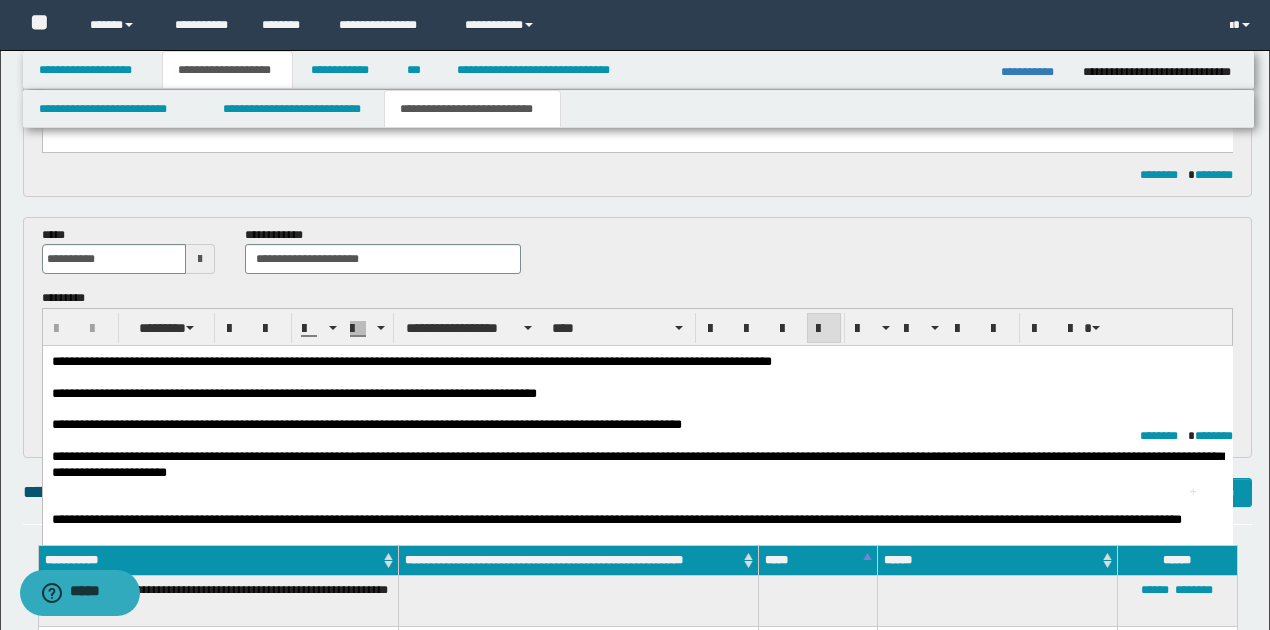 click at bounding box center (637, 378) 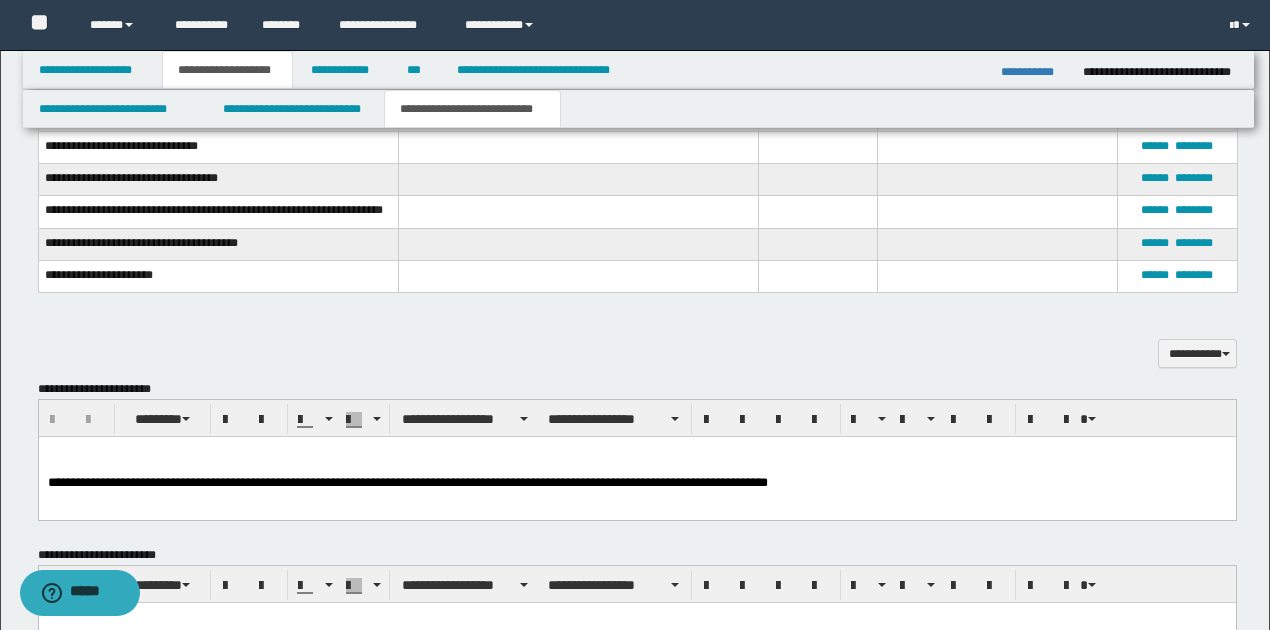 scroll, scrollTop: 1242, scrollLeft: 0, axis: vertical 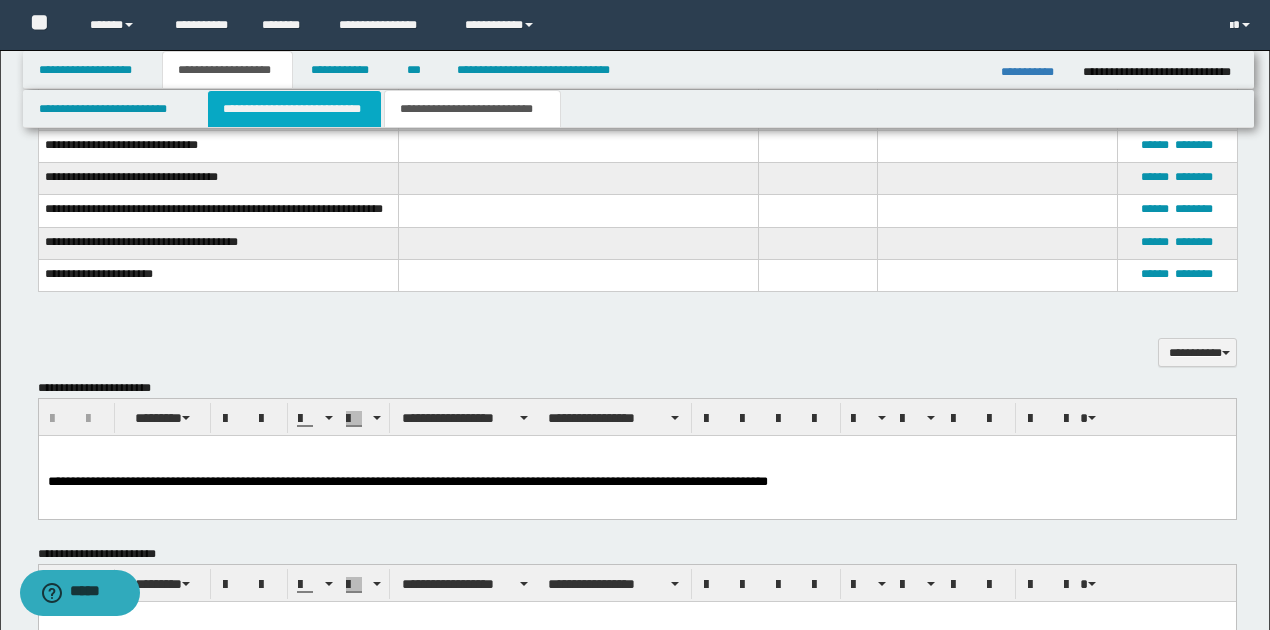 click on "**********" at bounding box center [294, 109] 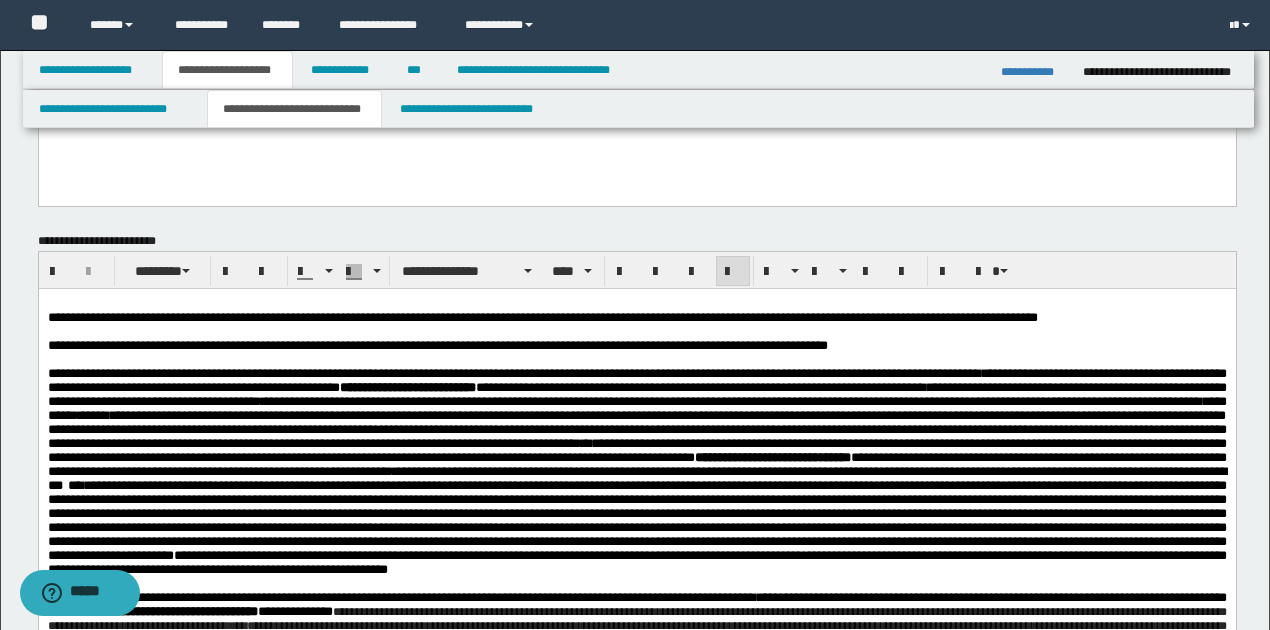scroll, scrollTop: 575, scrollLeft: 0, axis: vertical 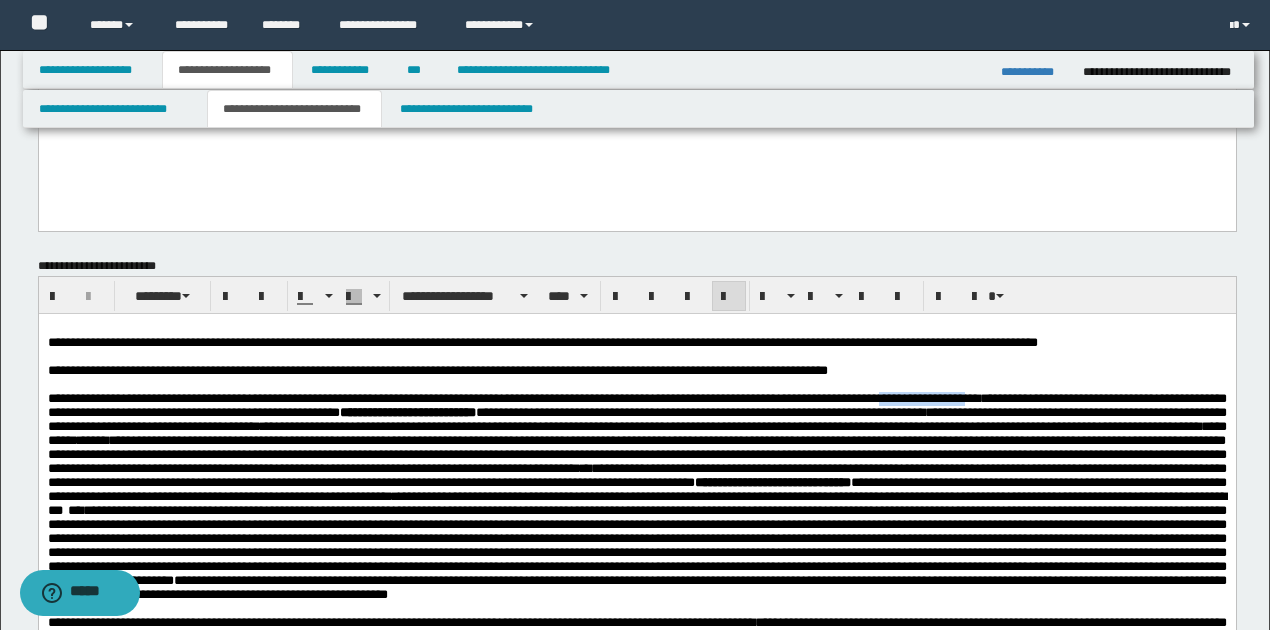 drag, startPoint x: 954, startPoint y: 405, endPoint x: 1049, endPoint y: 402, distance: 95.047356 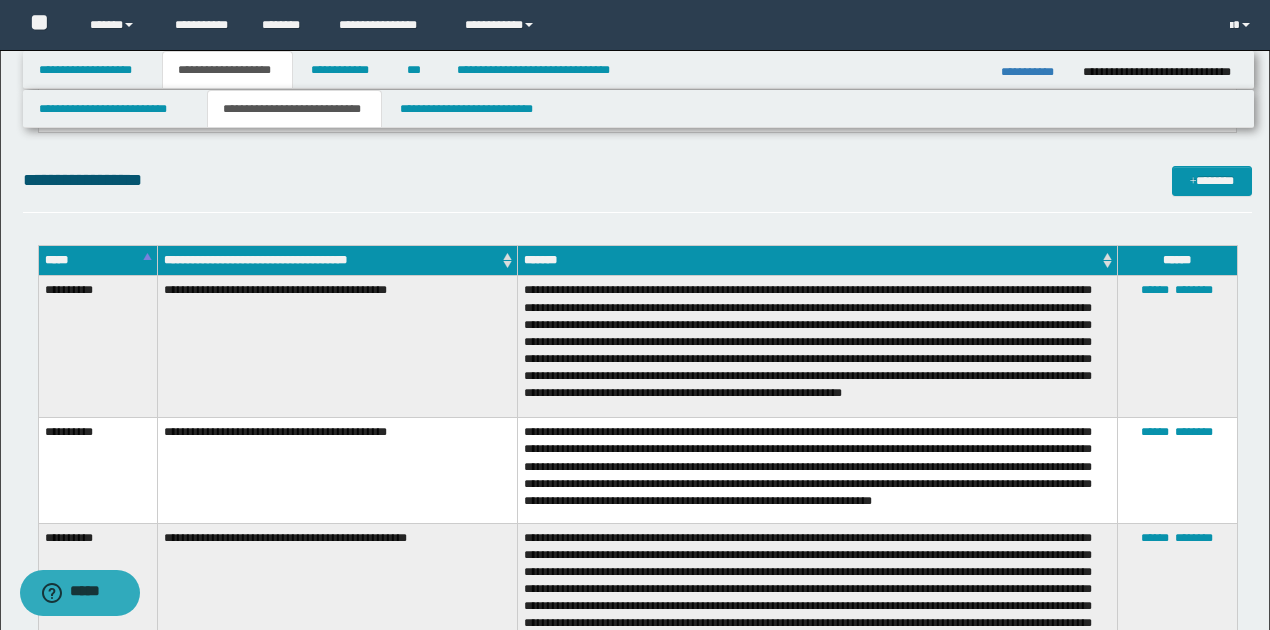 scroll, scrollTop: 1442, scrollLeft: 0, axis: vertical 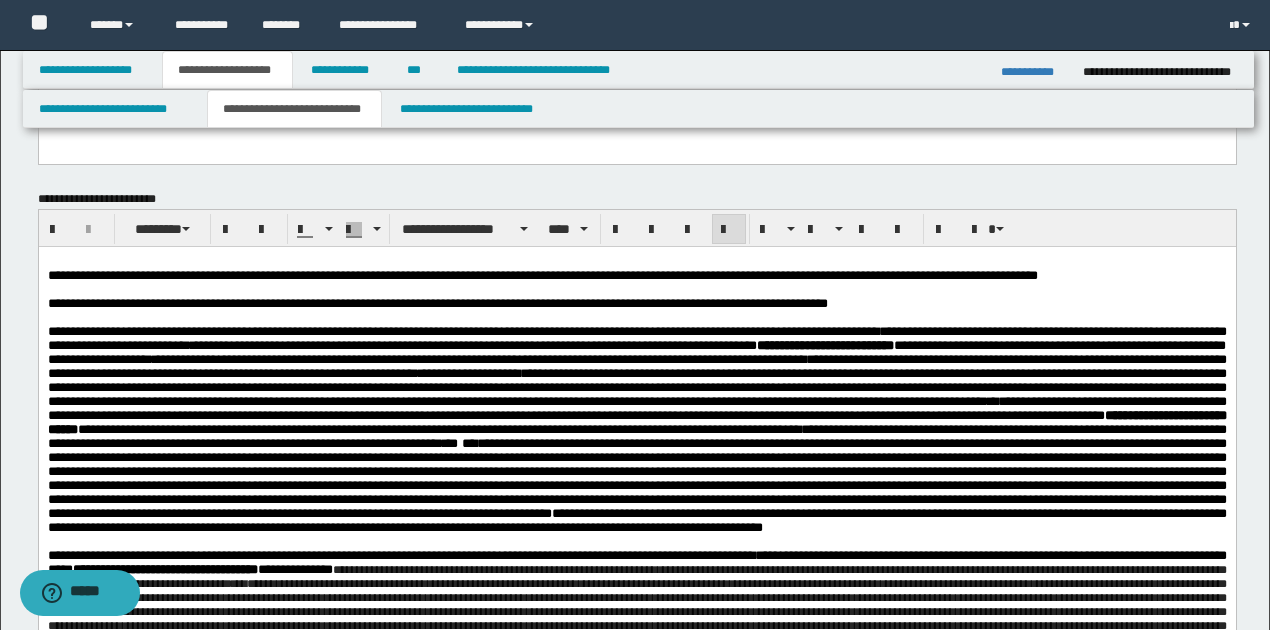 click on "**********" at bounding box center [636, 373] 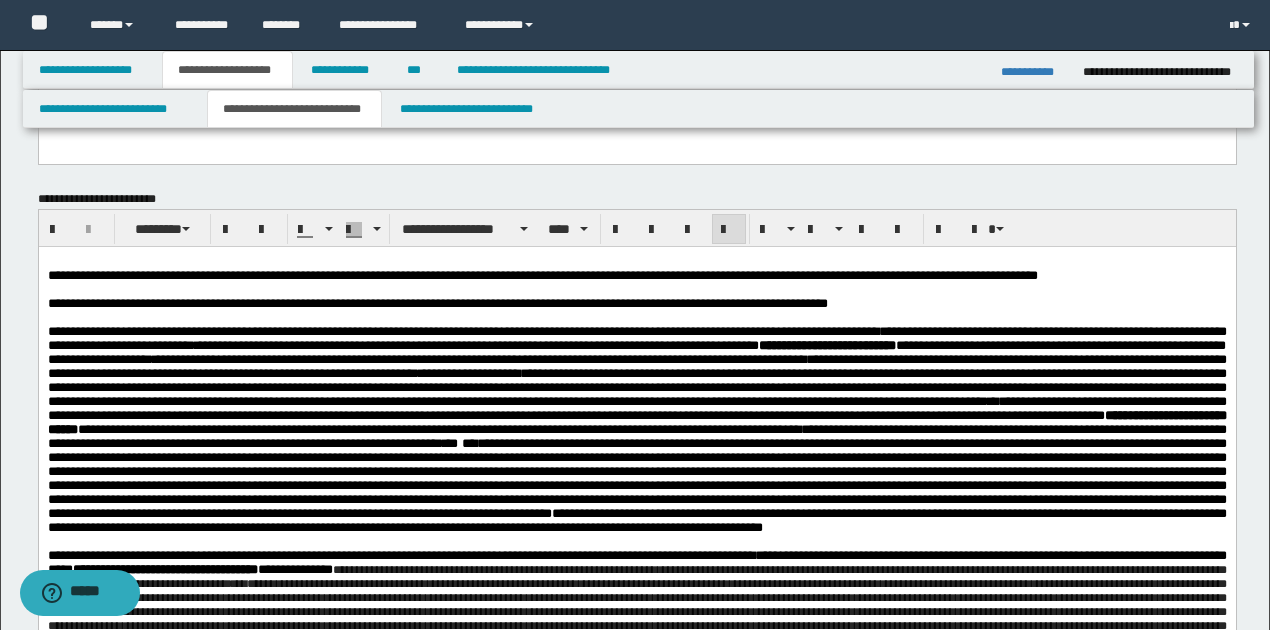 click on "**********" at bounding box center [636, 373] 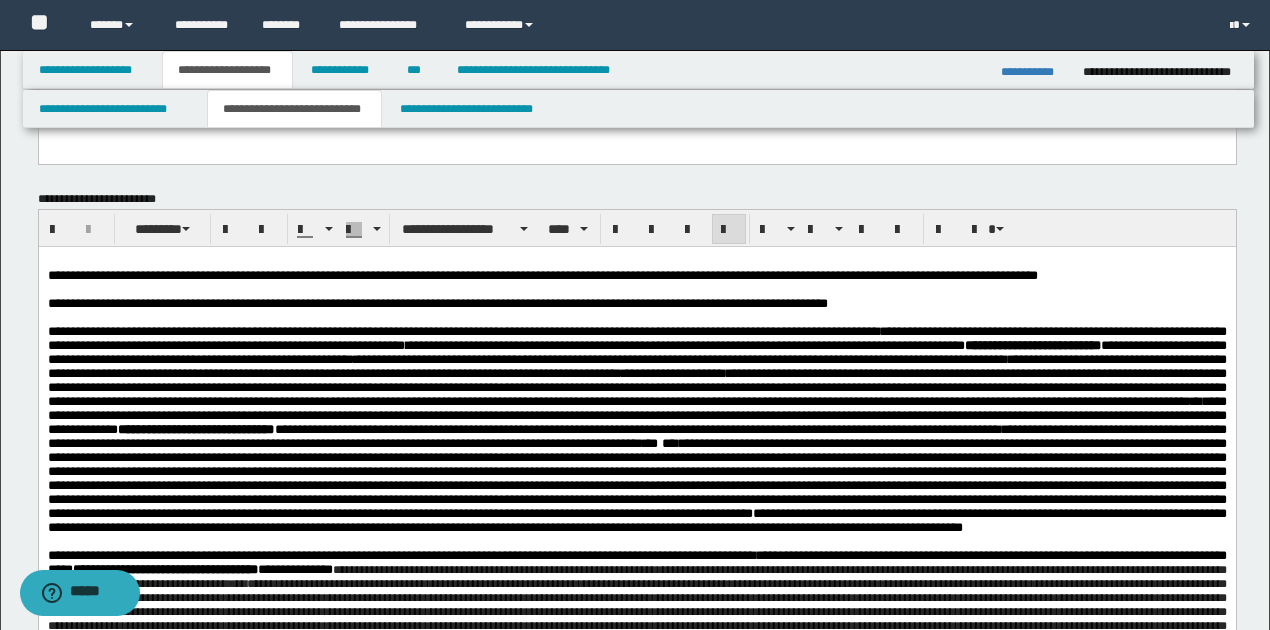 scroll, scrollTop: 708, scrollLeft: 0, axis: vertical 